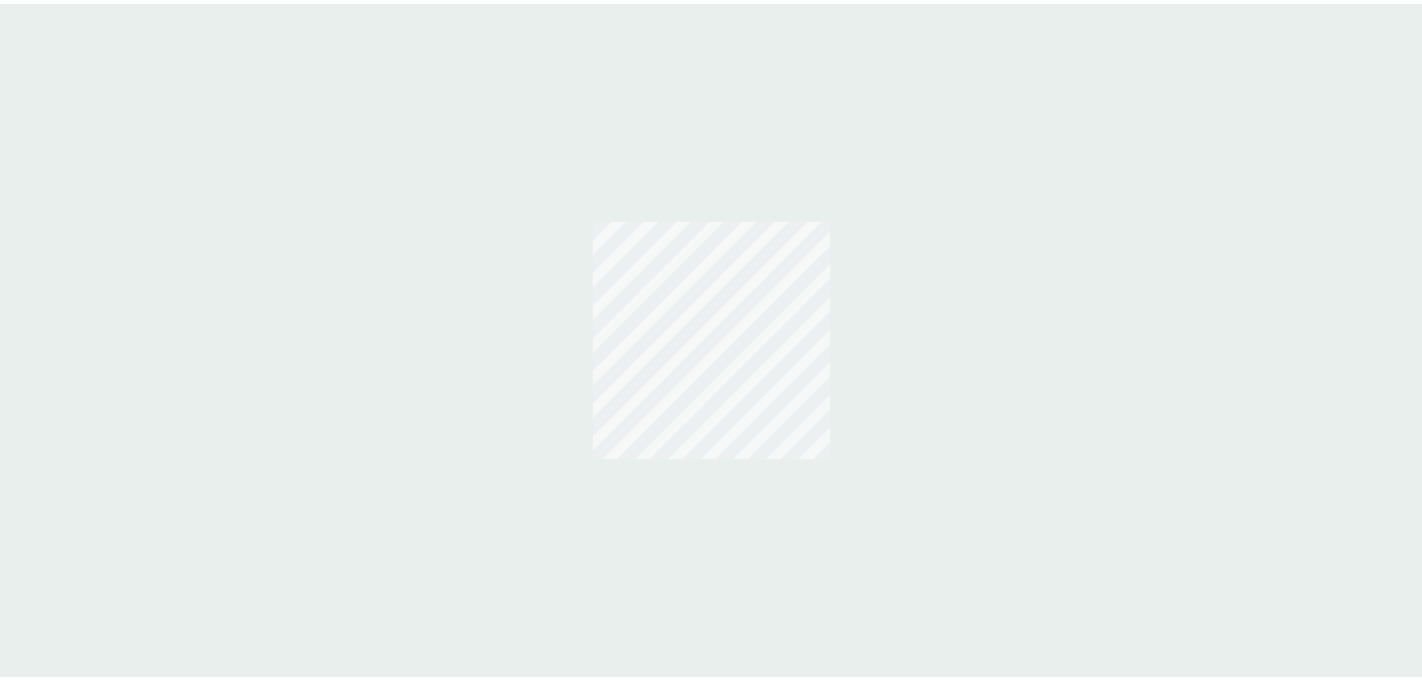 scroll, scrollTop: 0, scrollLeft: 0, axis: both 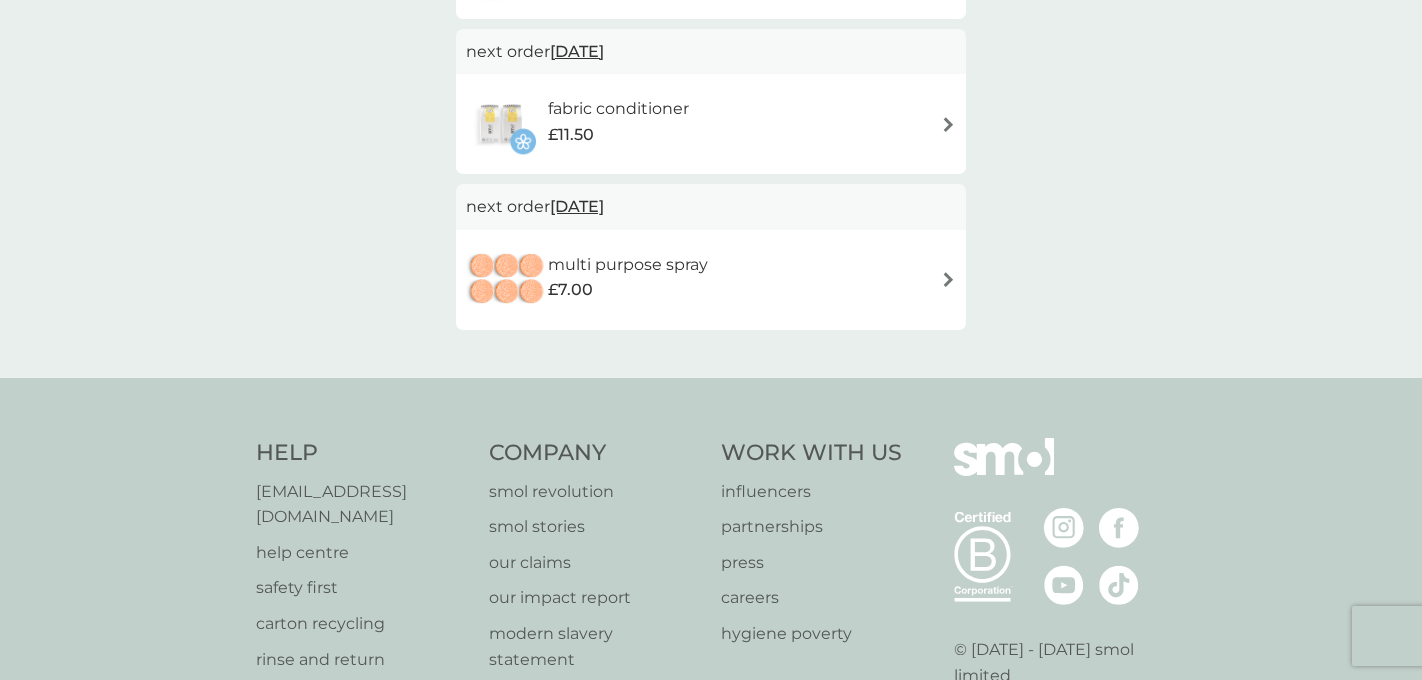 click on "multi purpose spray" at bounding box center [628, 265] 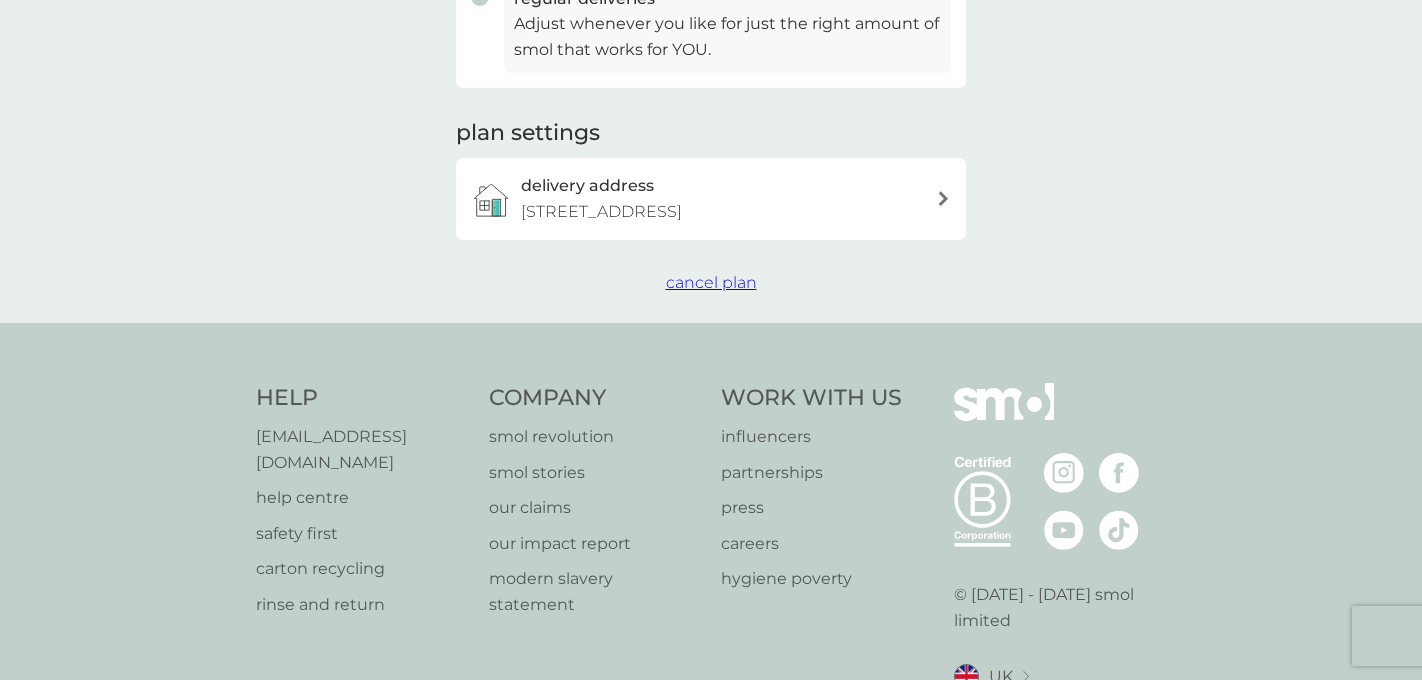scroll, scrollTop: 0, scrollLeft: 0, axis: both 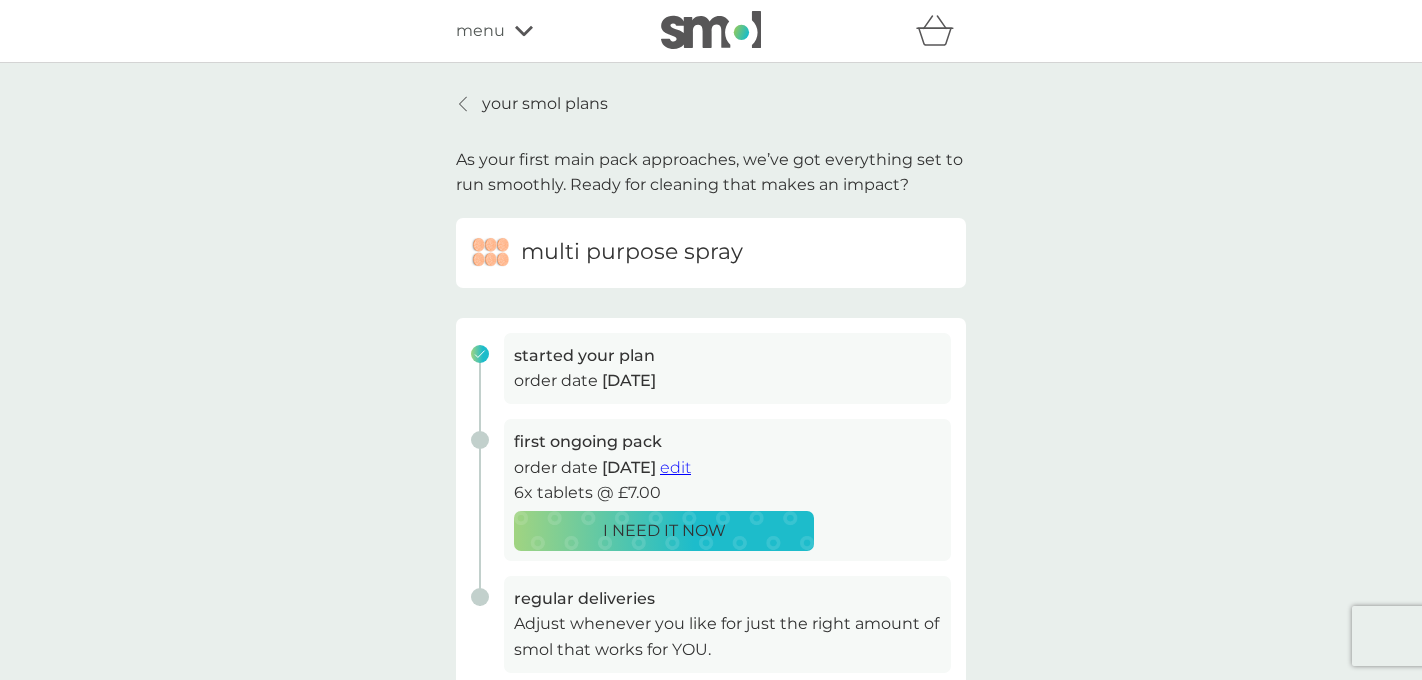 click on "multi purpose spray" at bounding box center (632, 252) 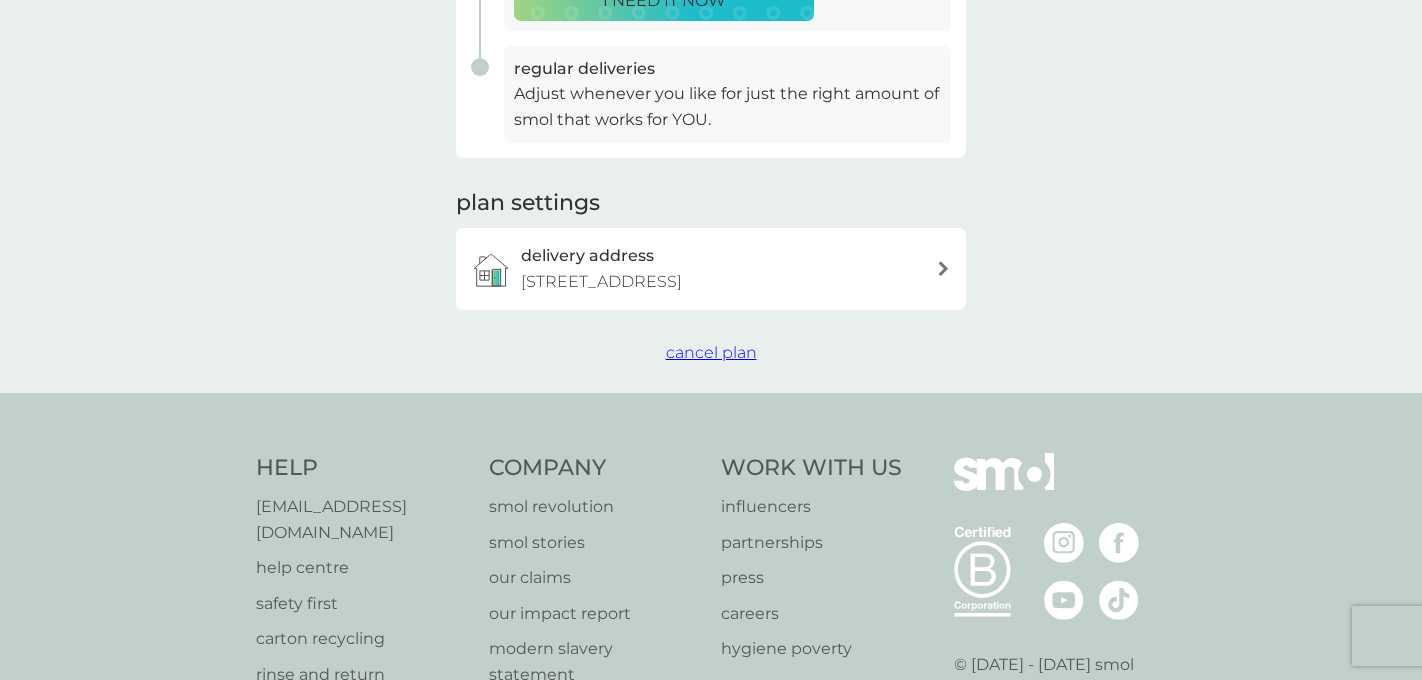 scroll, scrollTop: 560, scrollLeft: 0, axis: vertical 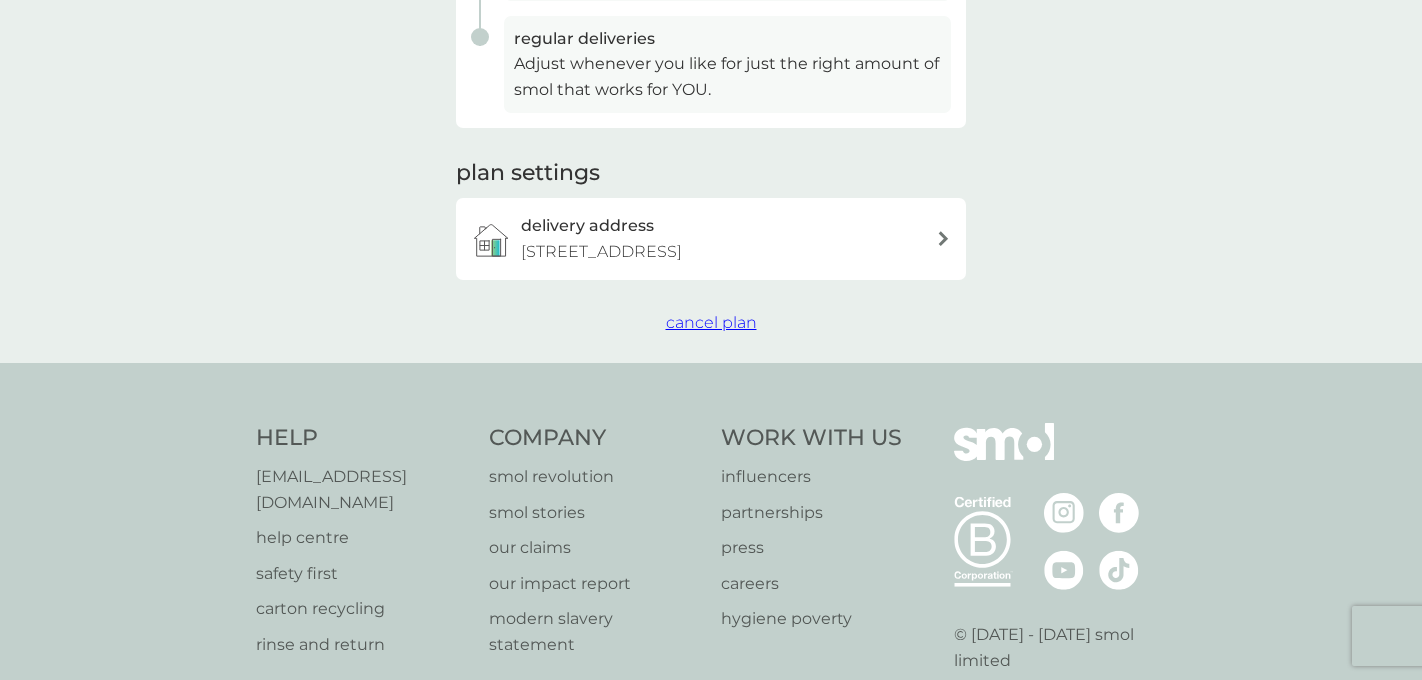 click on "cancel plan" at bounding box center (711, 322) 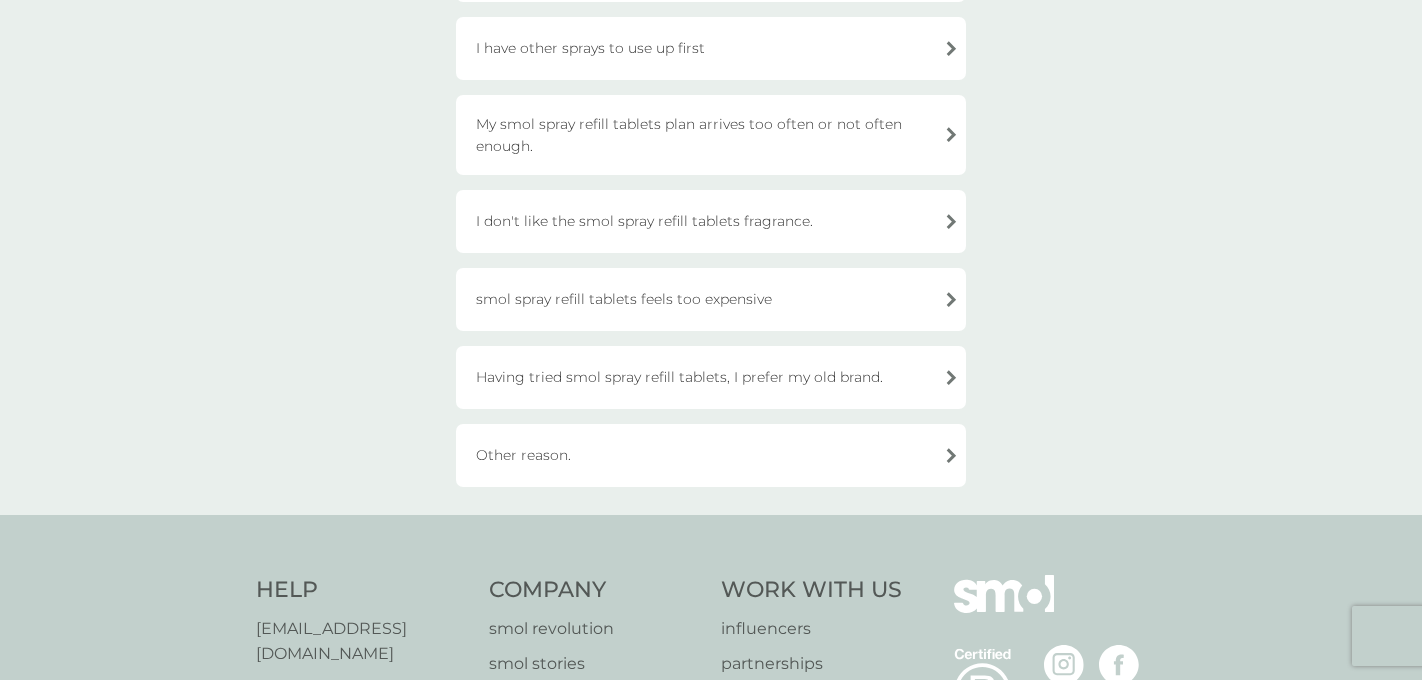 scroll, scrollTop: 320, scrollLeft: 0, axis: vertical 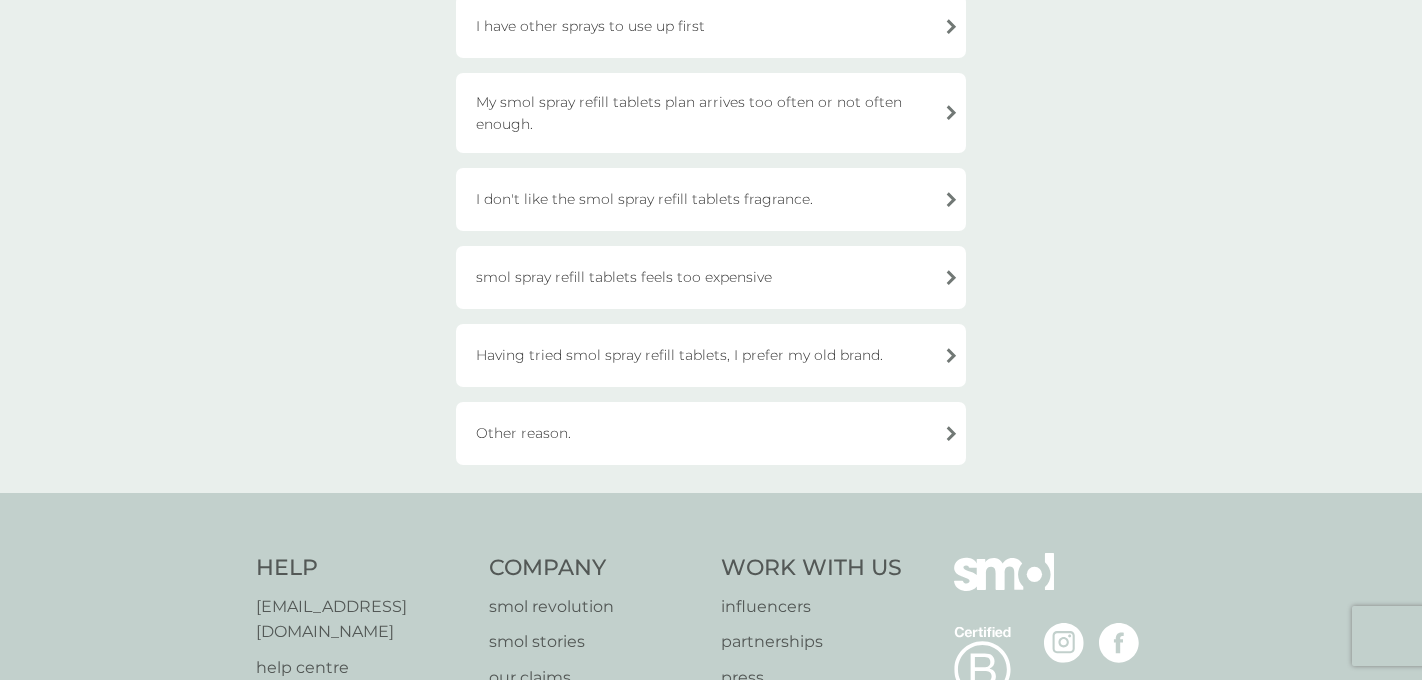 click on "Having tried smol spray refill tablets, I prefer my old brand." at bounding box center [711, 355] 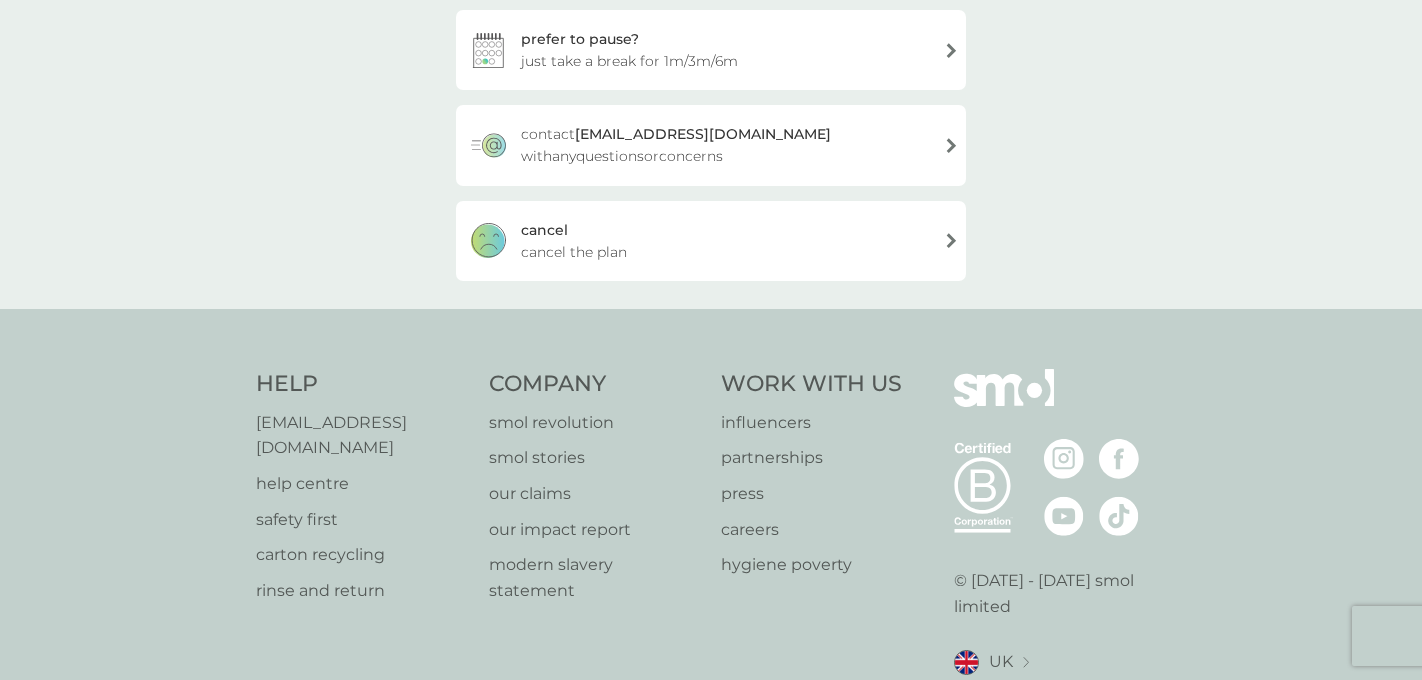 click on "[PERSON_NAME] the plan" at bounding box center (711, 241) 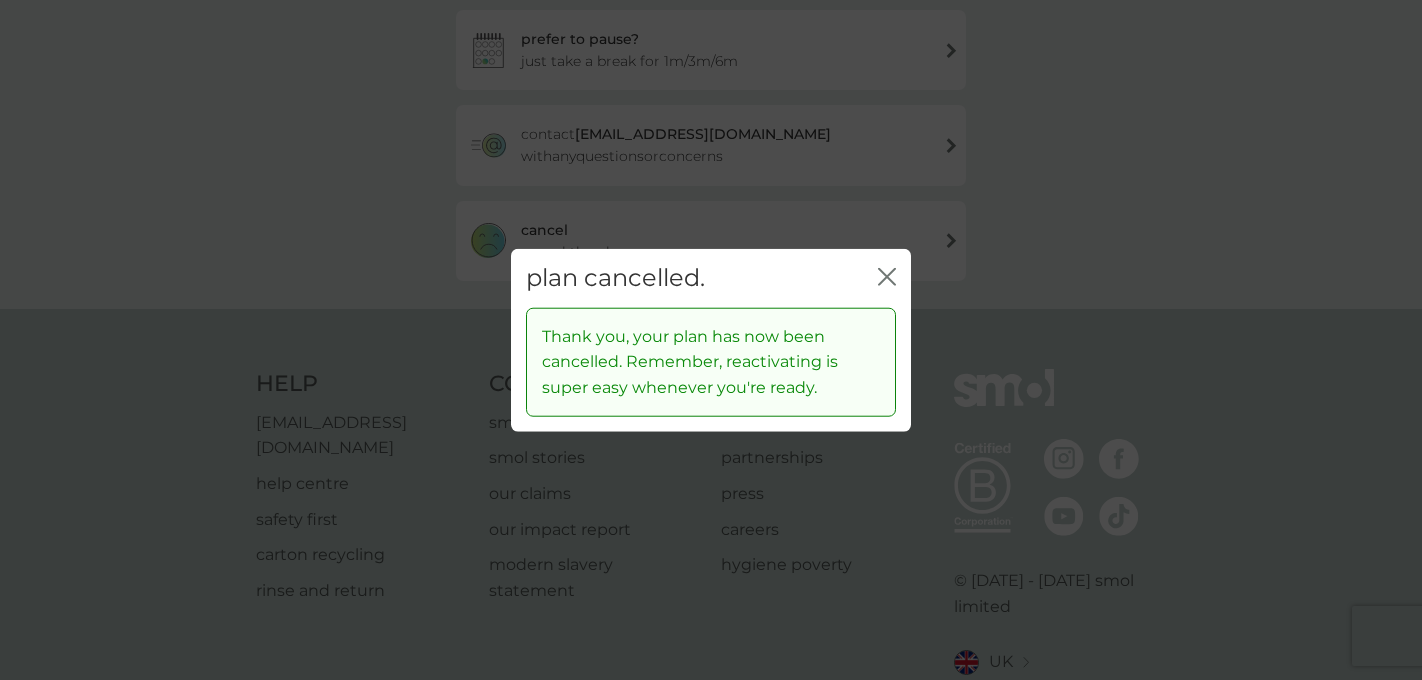 click 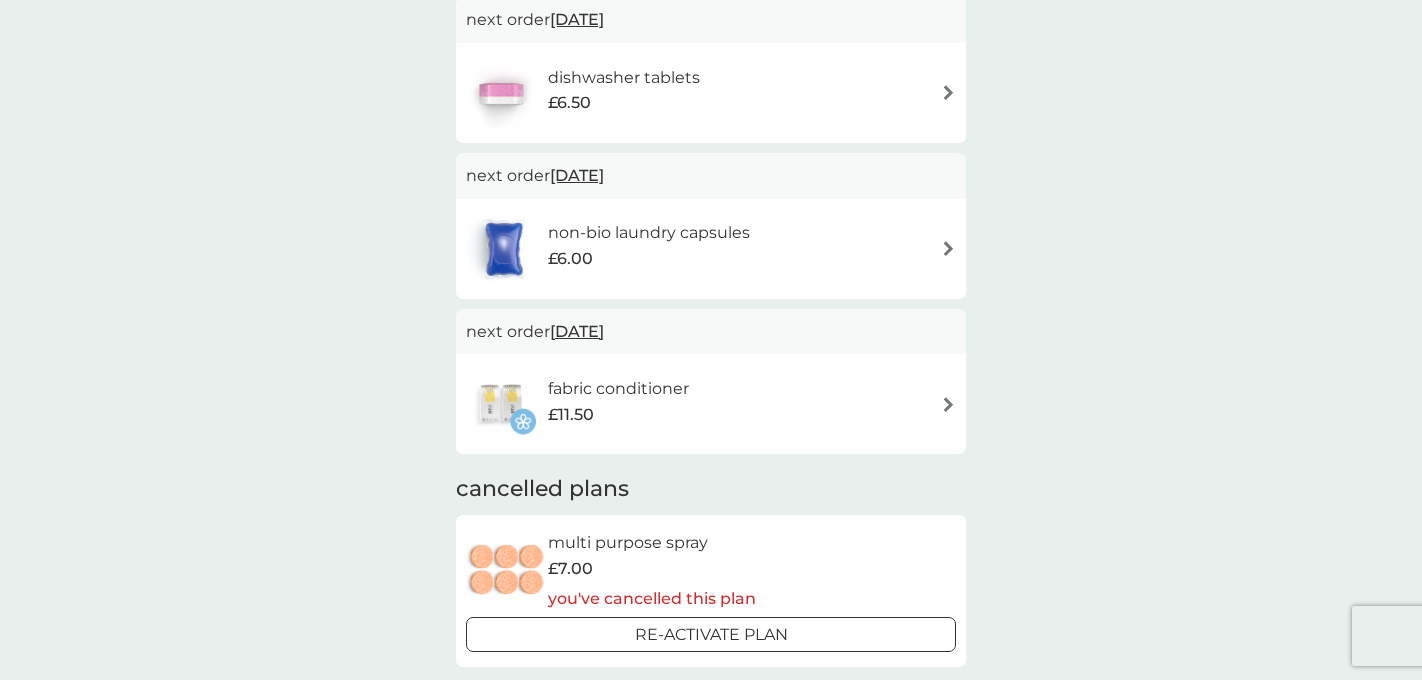 scroll, scrollTop: 0, scrollLeft: 0, axis: both 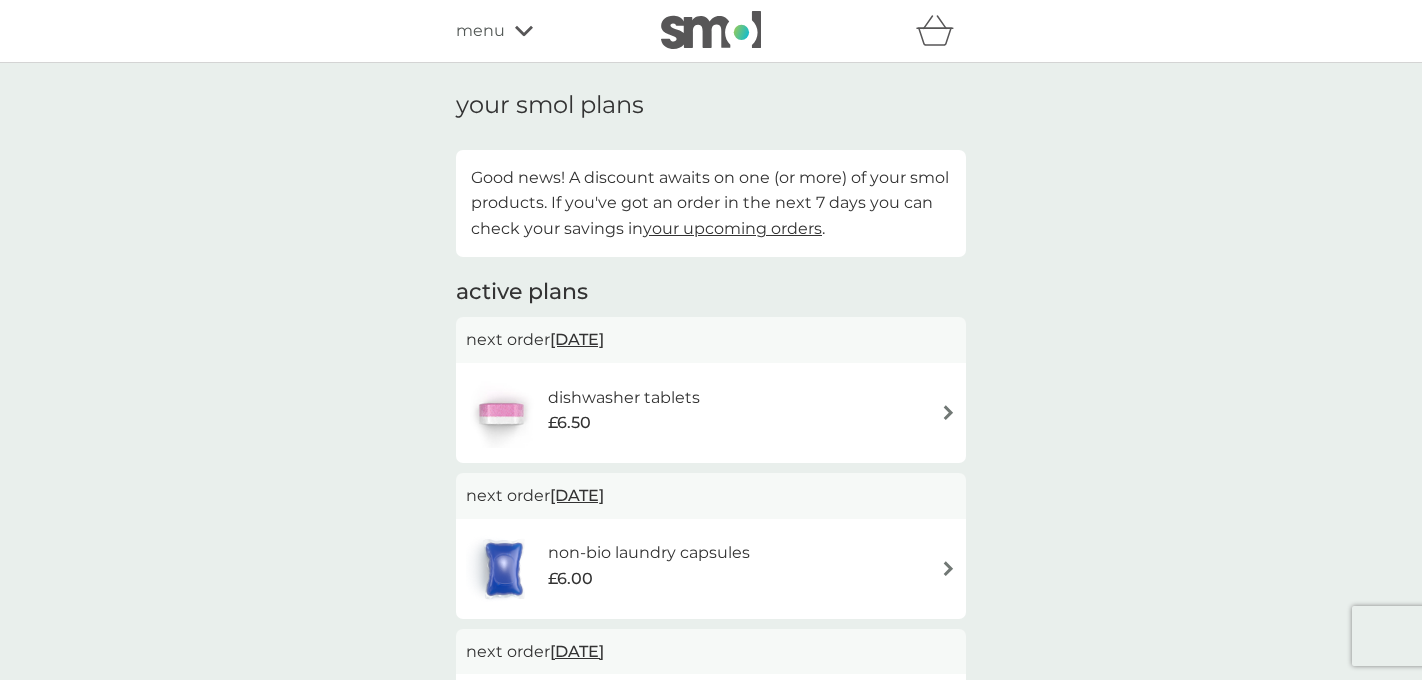 click on "dishwasher tablets £6.50" at bounding box center (711, 413) 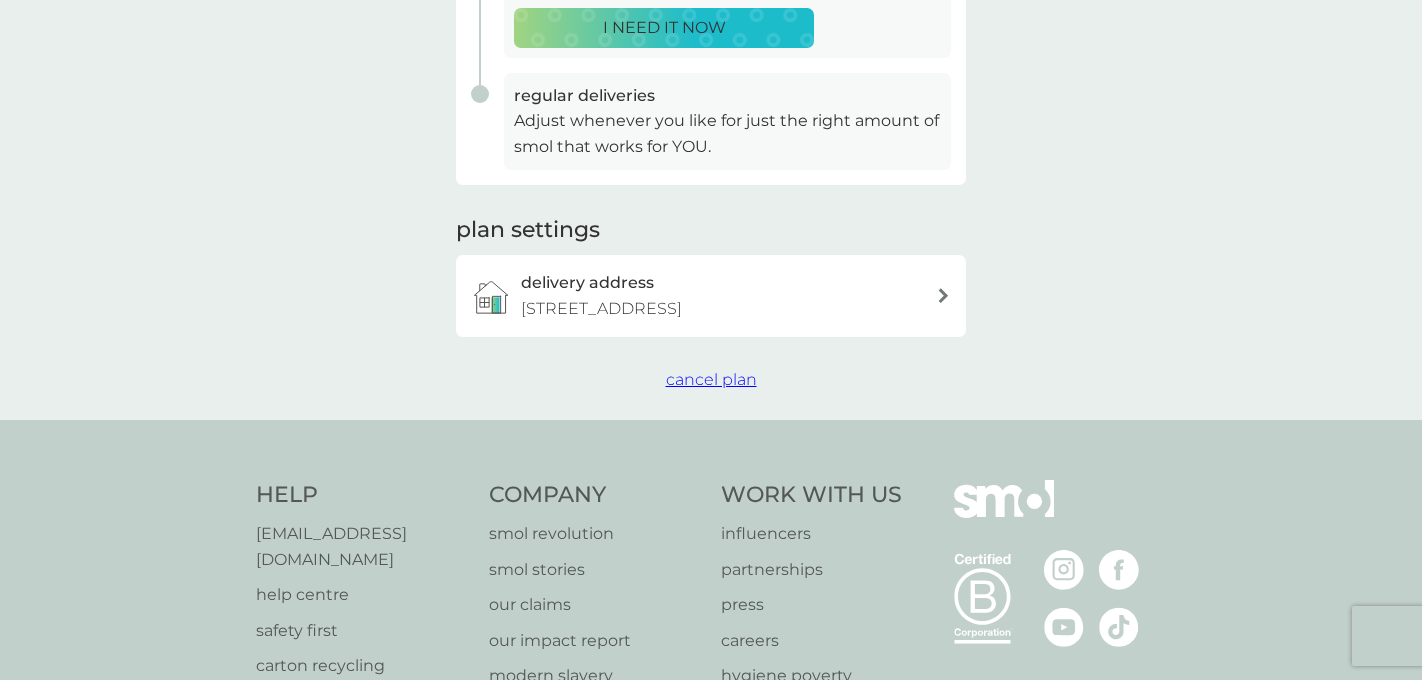 scroll, scrollTop: 520, scrollLeft: 0, axis: vertical 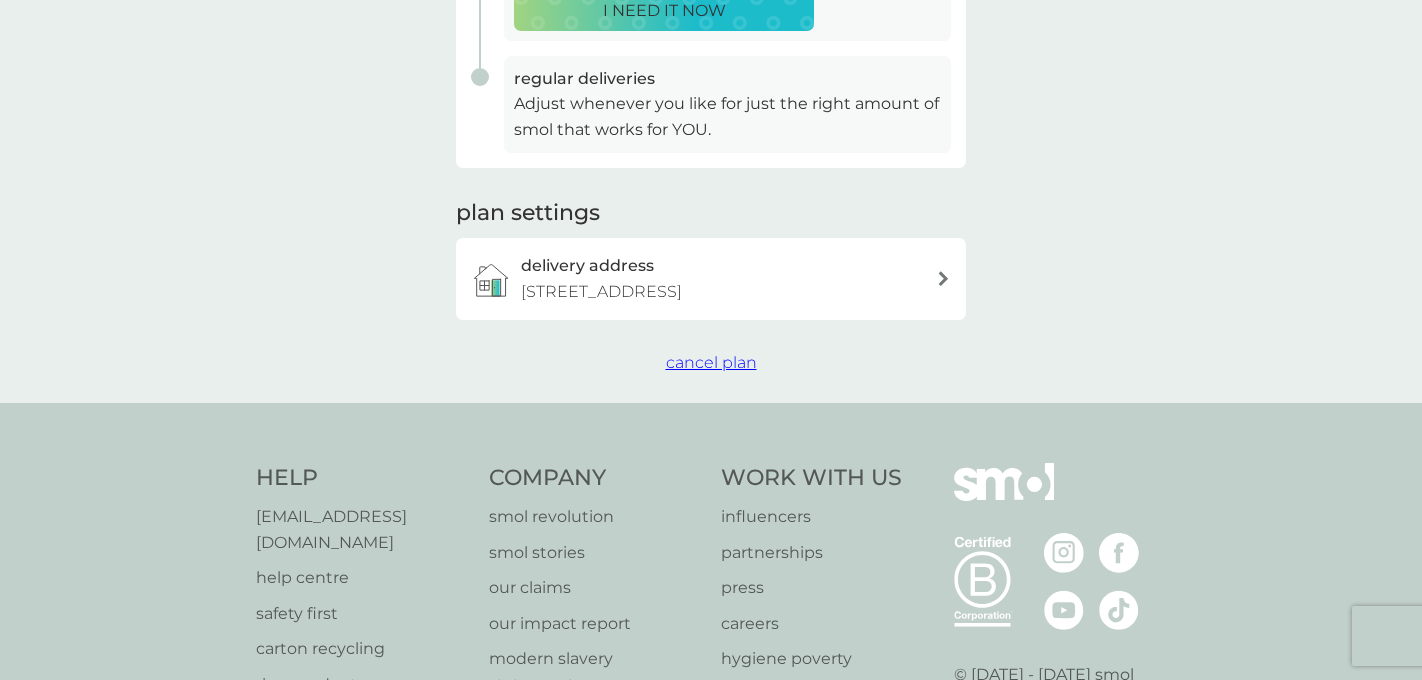 click on "cancel plan" at bounding box center [711, 362] 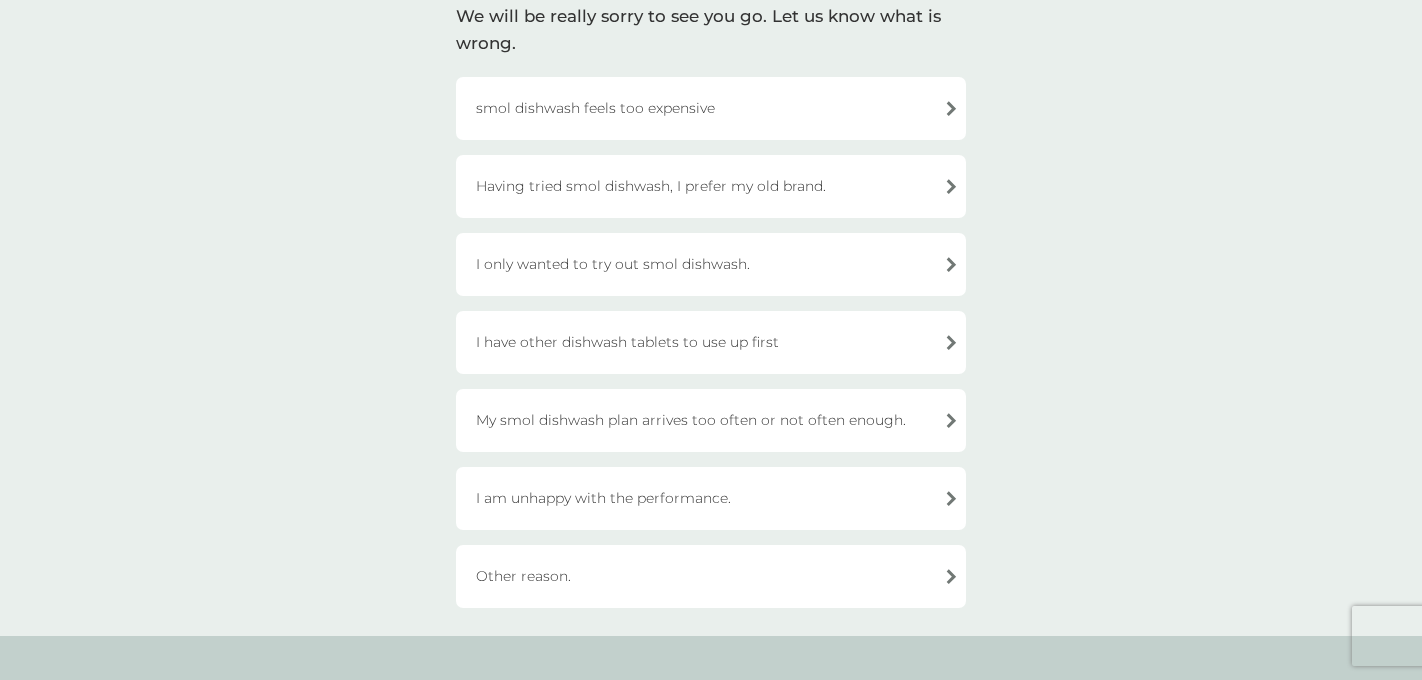 scroll, scrollTop: 120, scrollLeft: 0, axis: vertical 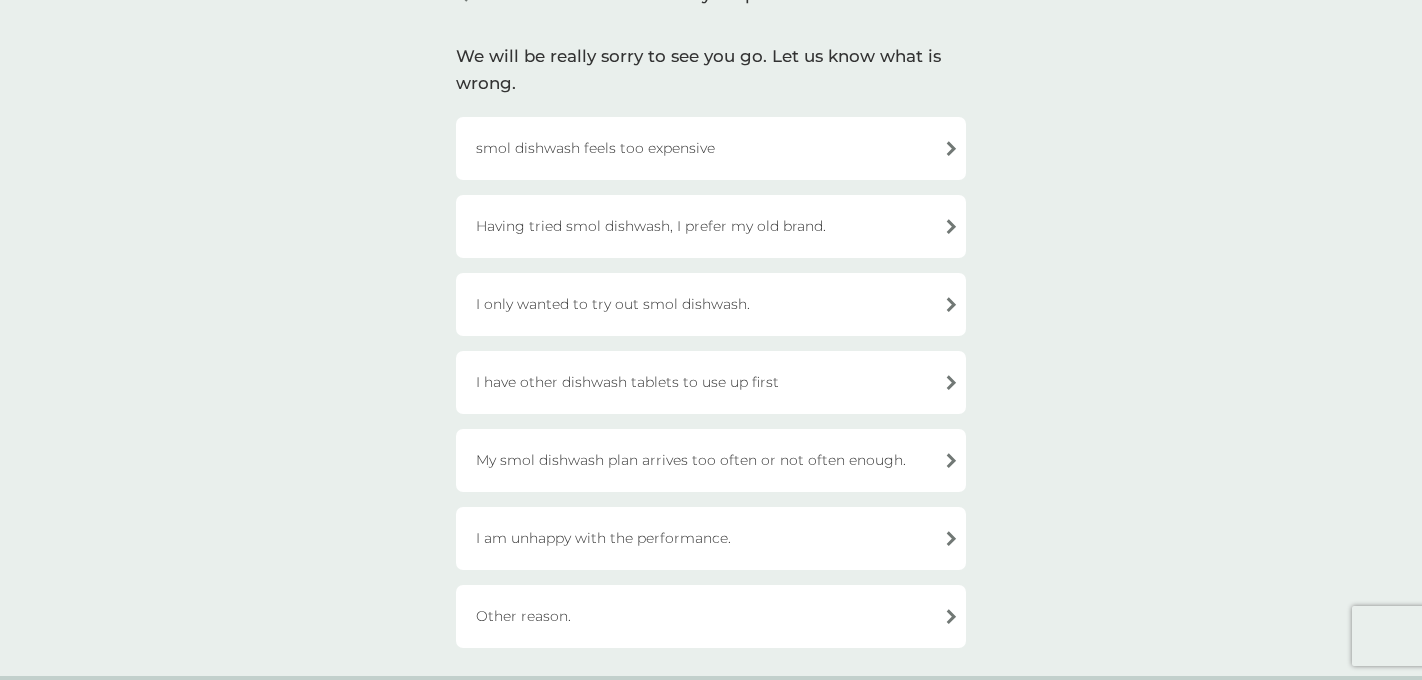 click on "Having tried smol dishwash, I prefer my old brand." at bounding box center (711, 226) 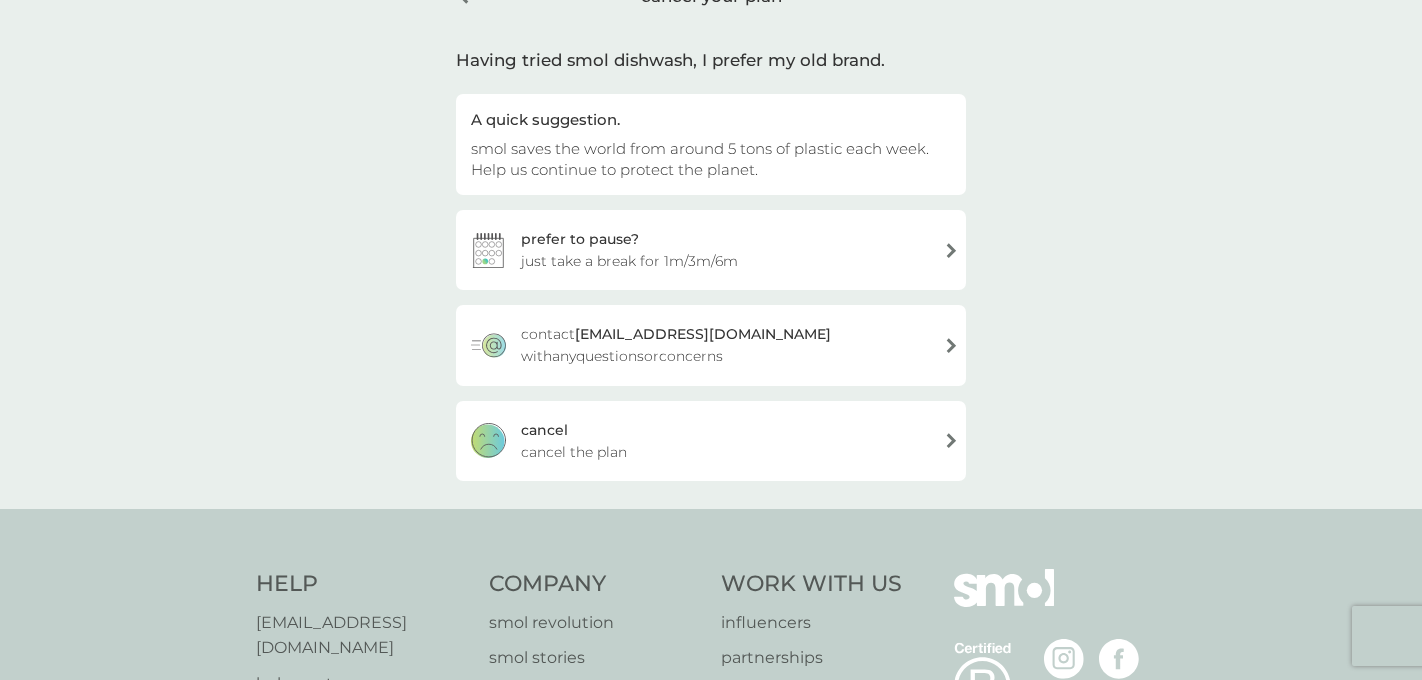 click on "[PERSON_NAME] the plan" at bounding box center (711, 441) 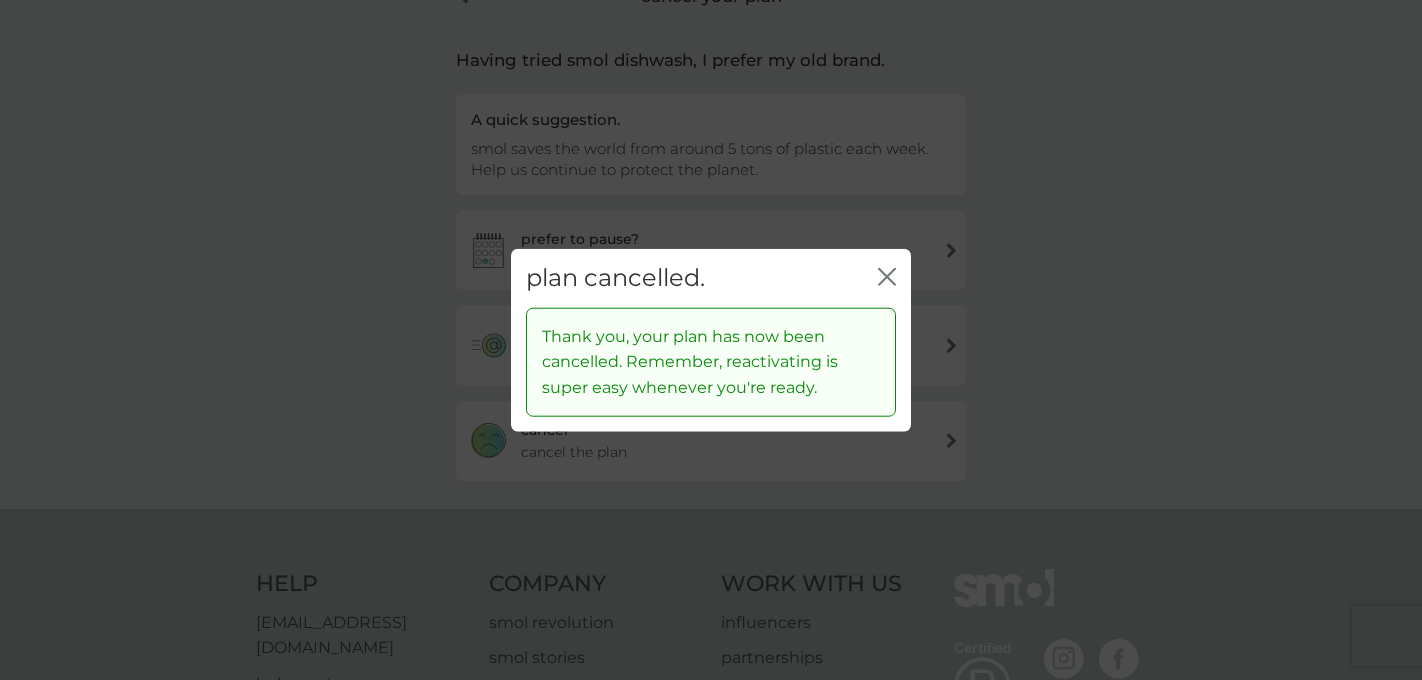 click 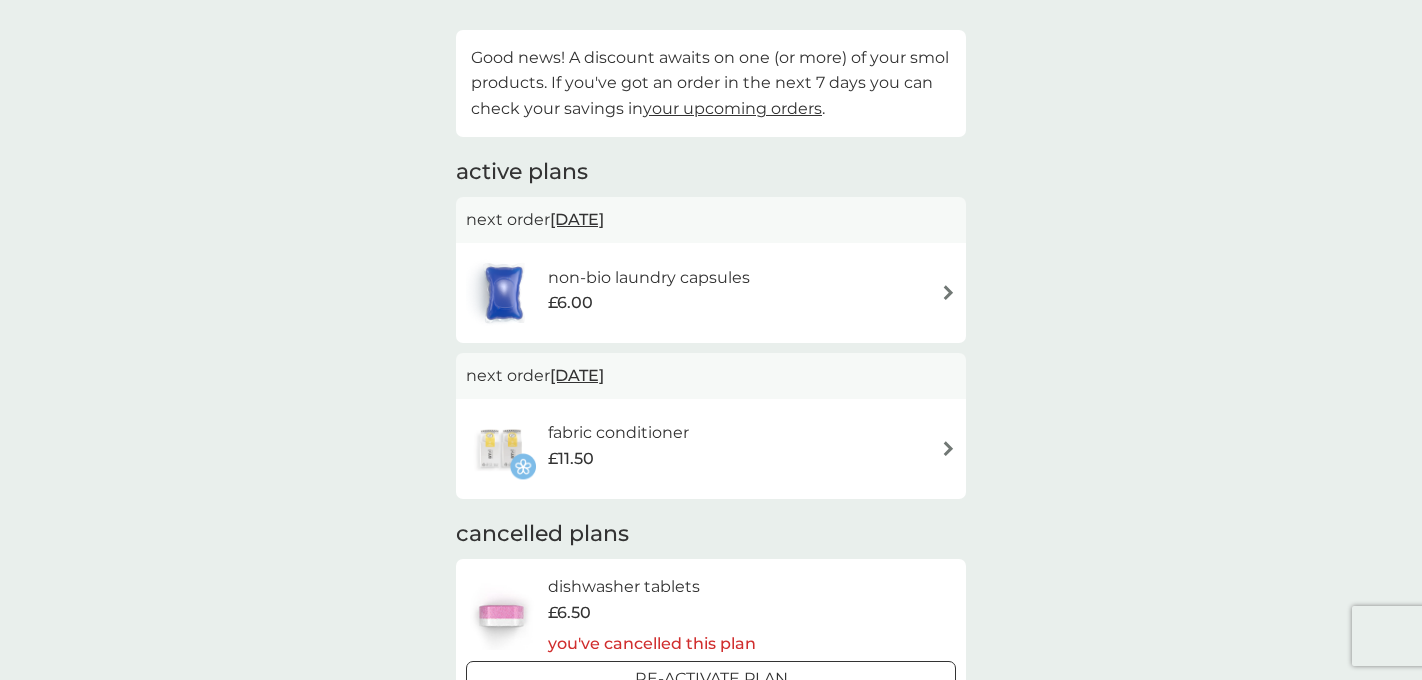 scroll, scrollTop: 0, scrollLeft: 0, axis: both 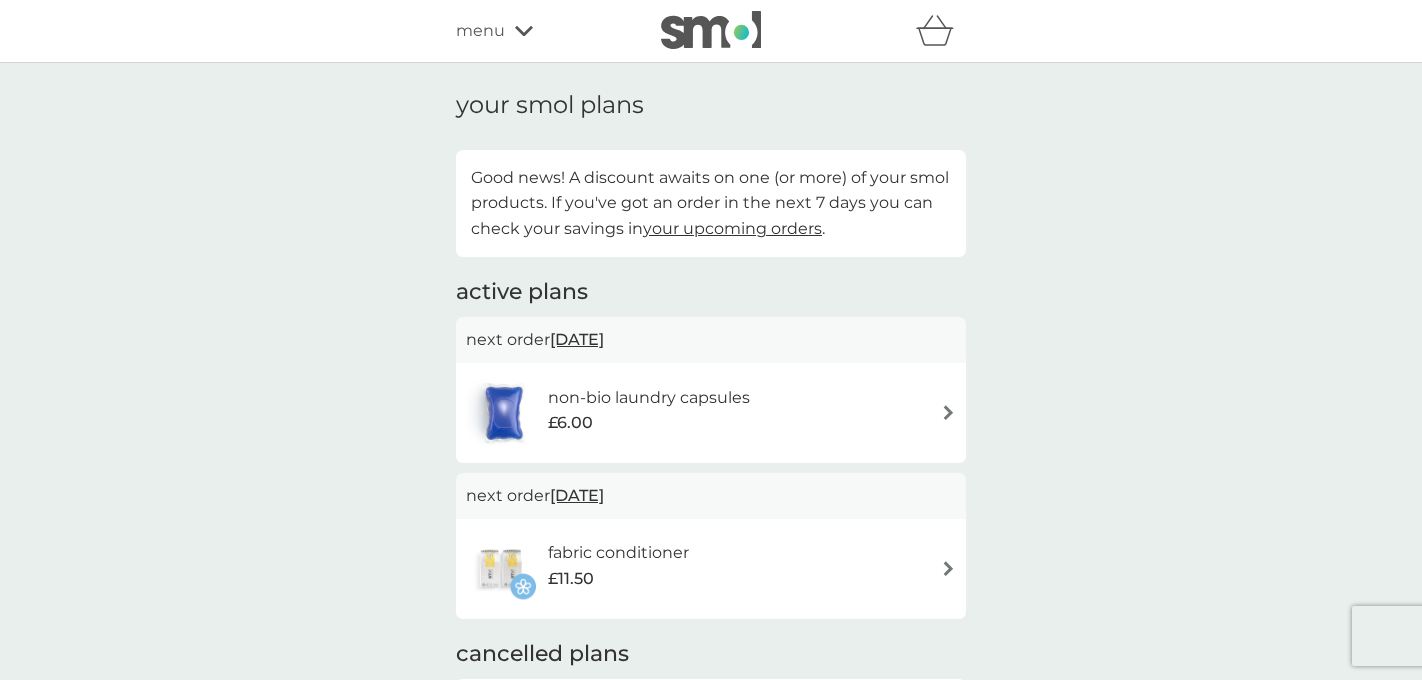 click on "non-bio laundry capsules £6.00" at bounding box center [659, 413] 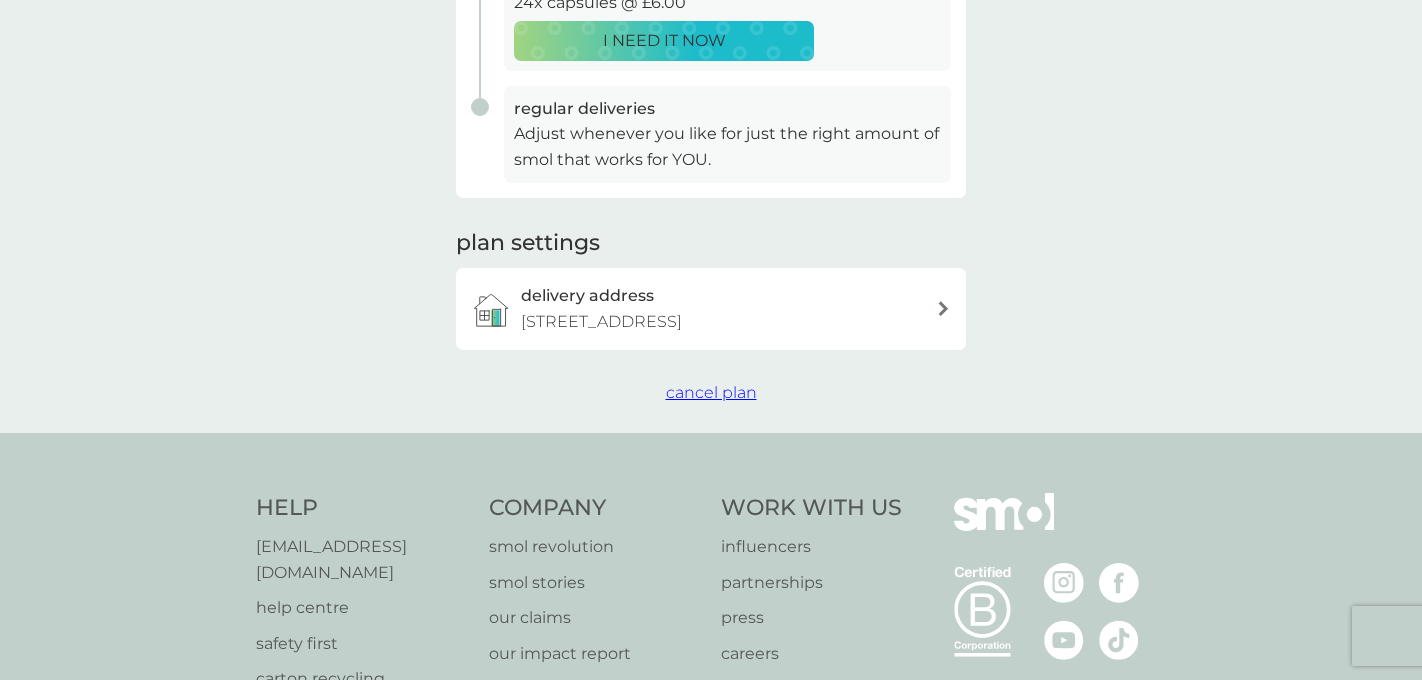 scroll, scrollTop: 520, scrollLeft: 0, axis: vertical 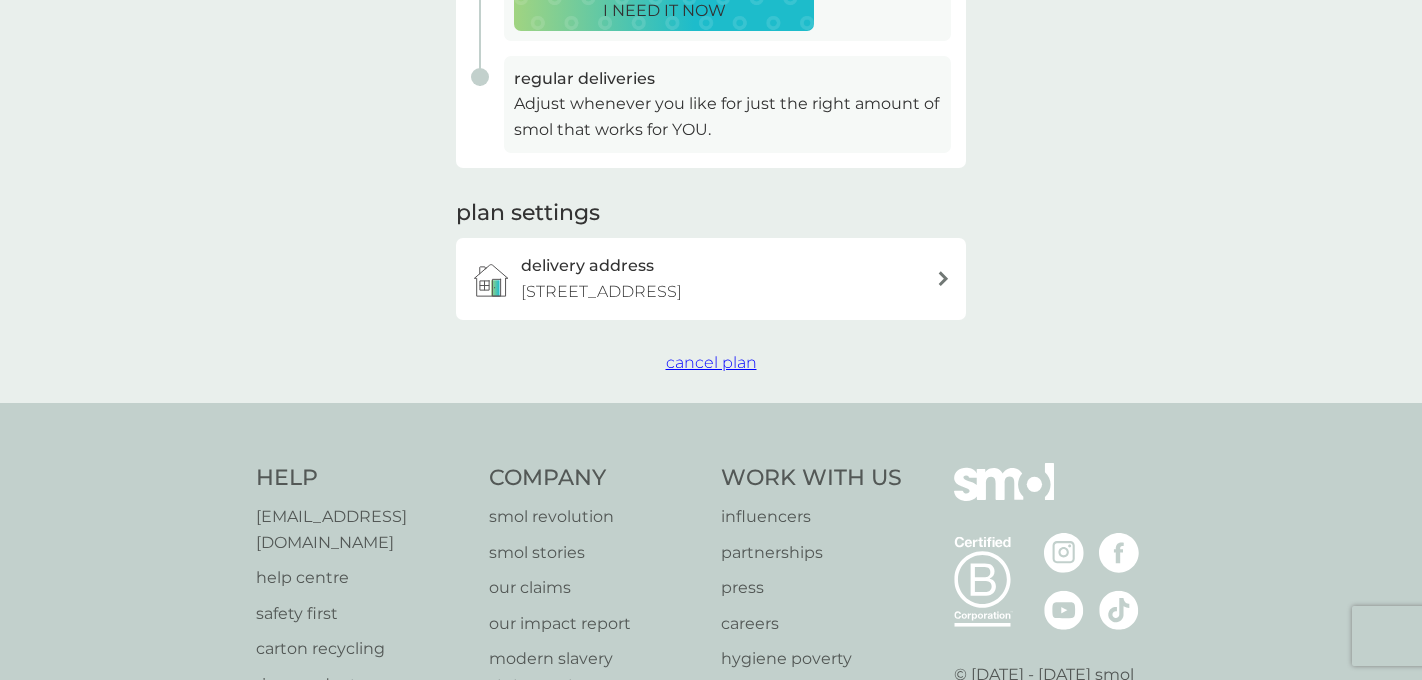 click on "cancel plan" at bounding box center [711, 362] 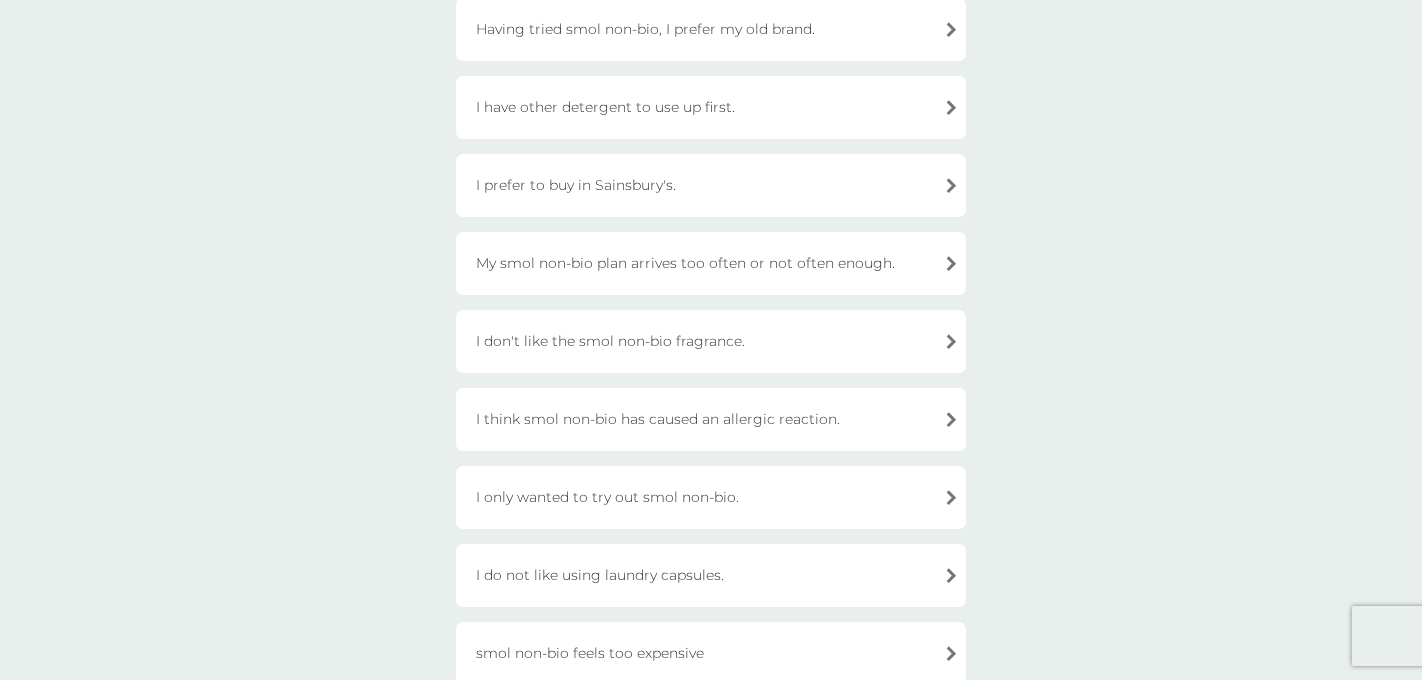 scroll, scrollTop: 240, scrollLeft: 0, axis: vertical 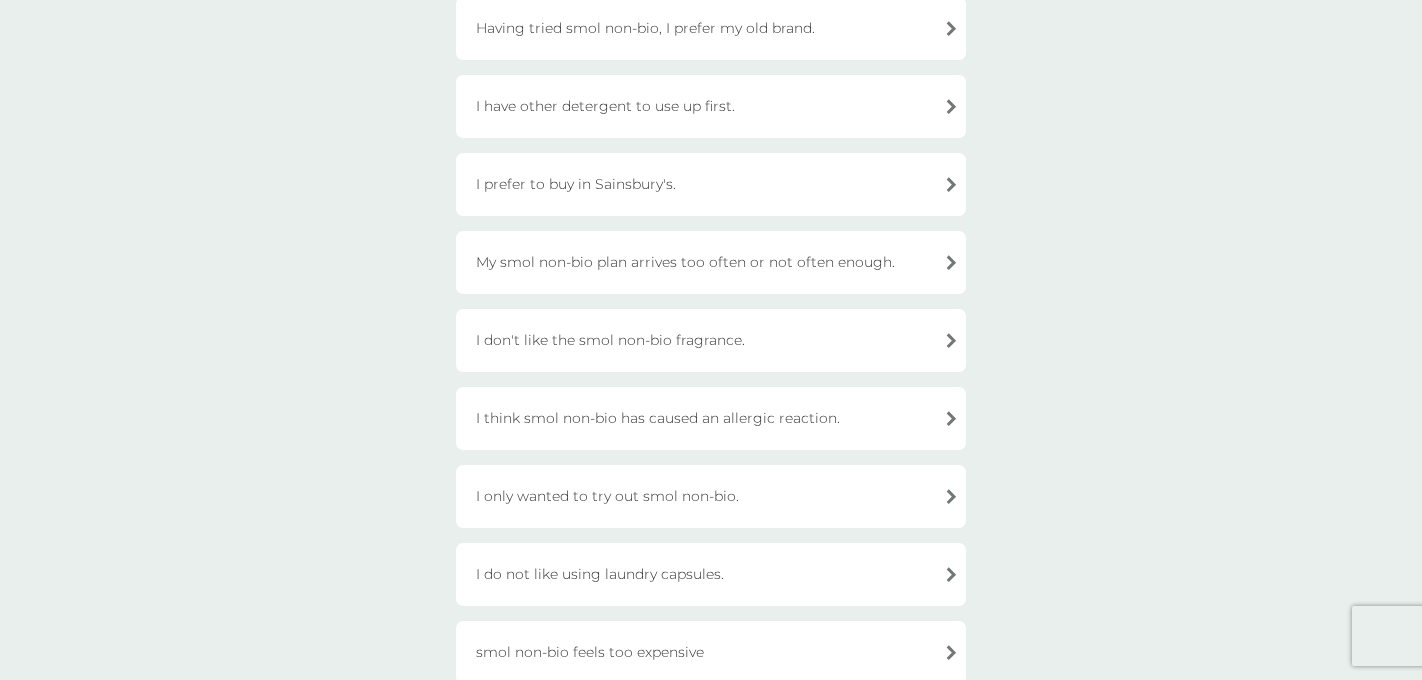 click on "I don't like the smol non-bio fragrance." at bounding box center (711, 340) 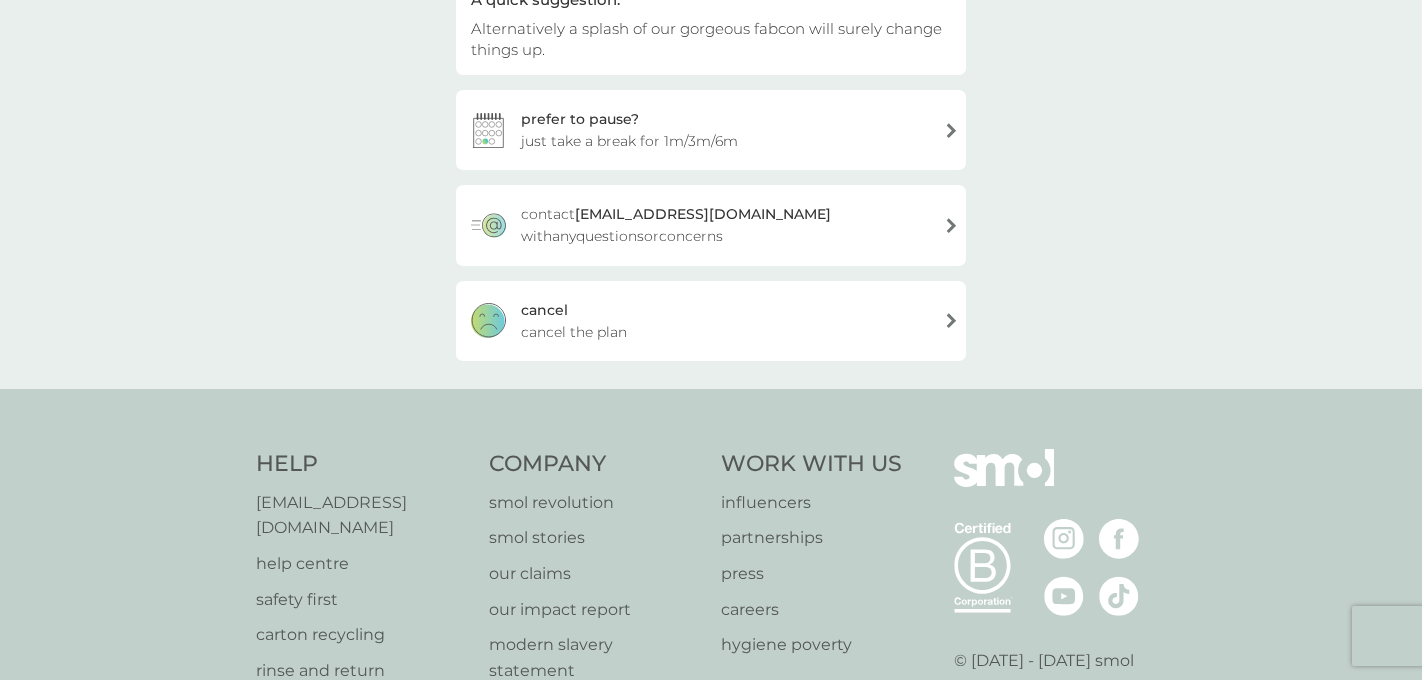 click on "[PERSON_NAME] the plan" at bounding box center [711, 321] 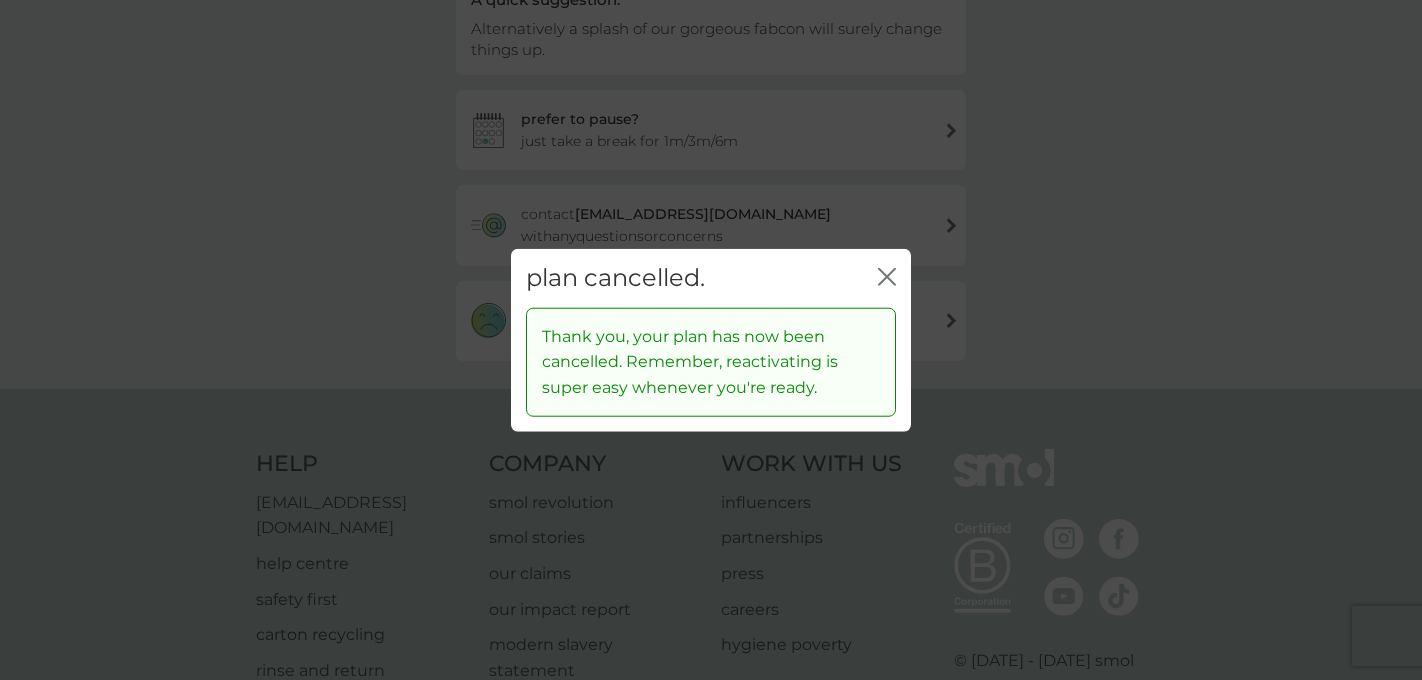 click on "close" 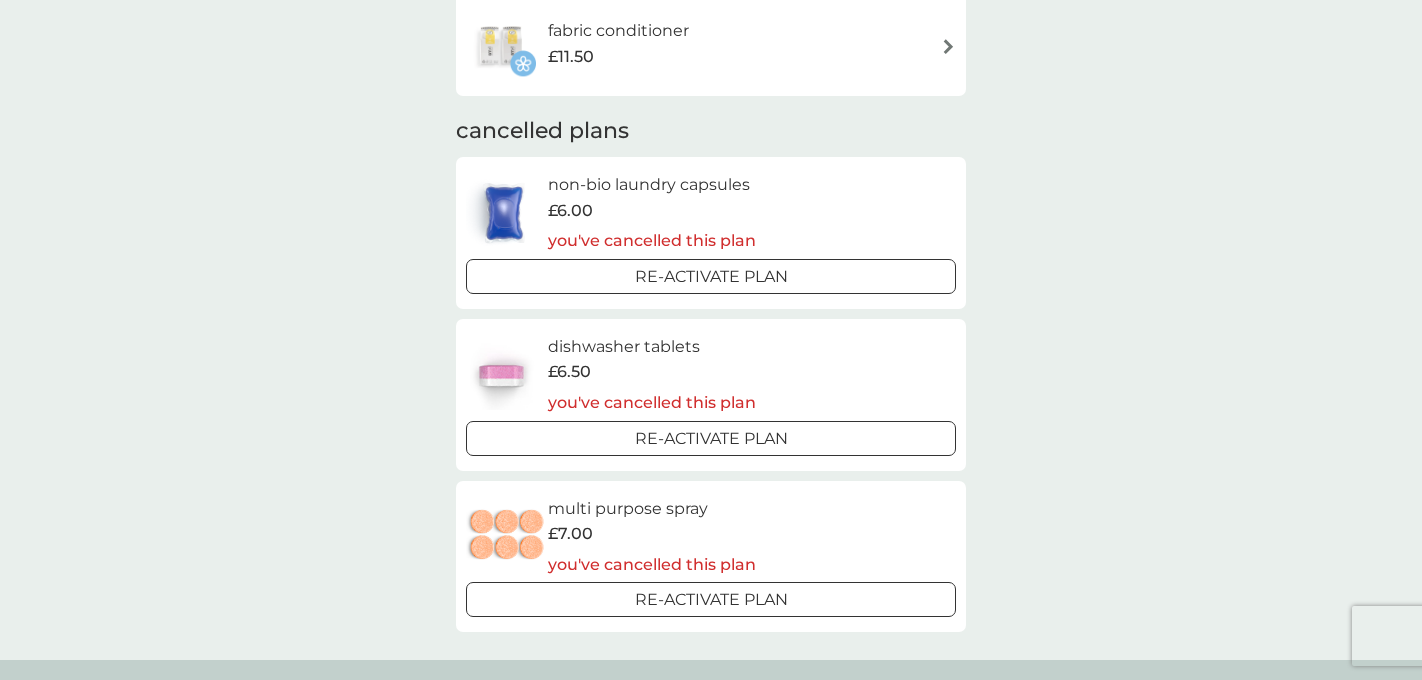 scroll, scrollTop: 0, scrollLeft: 0, axis: both 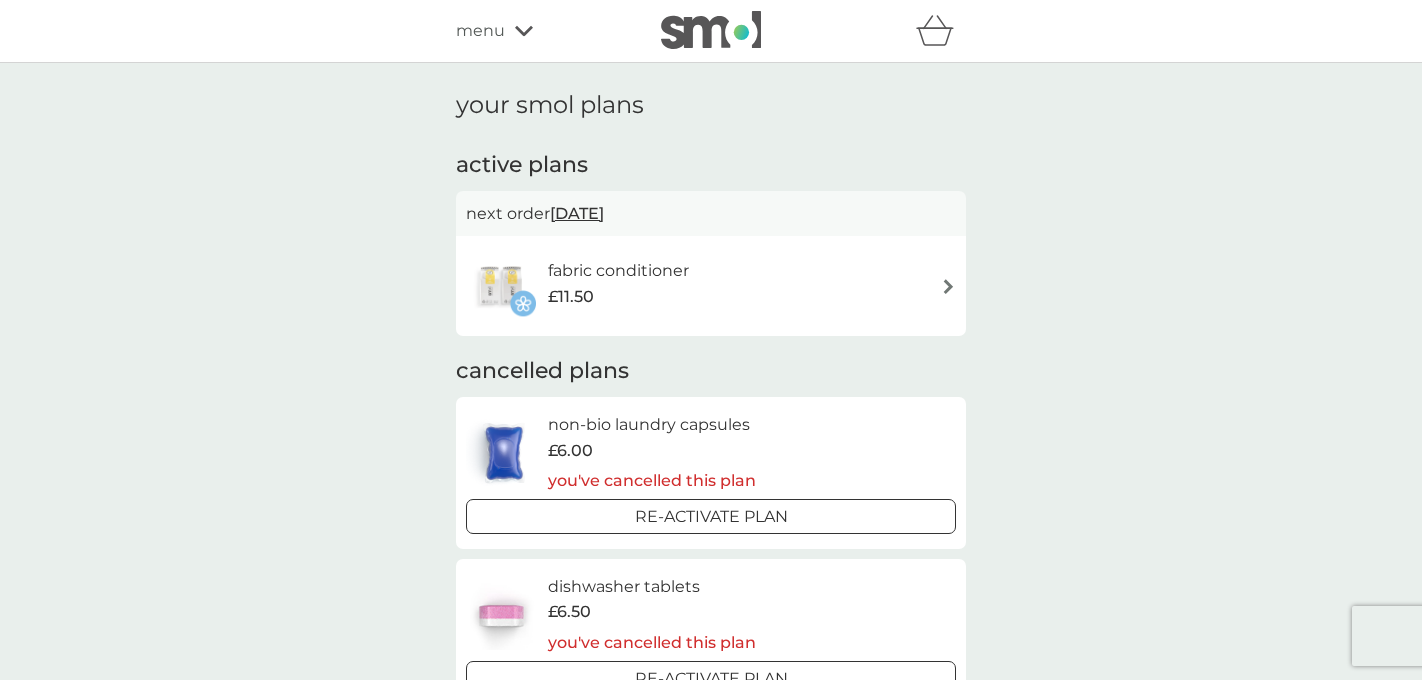click on "fabric conditioner £11.50" at bounding box center (711, 286) 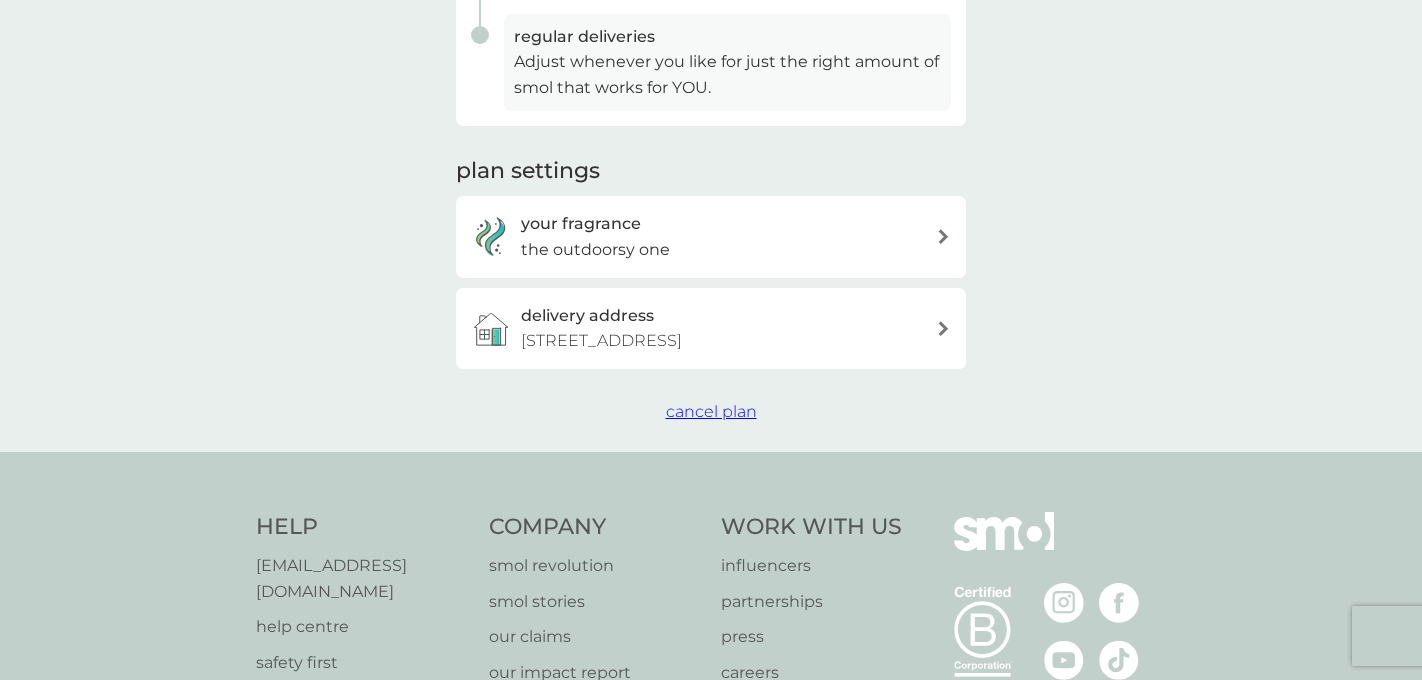 scroll, scrollTop: 600, scrollLeft: 0, axis: vertical 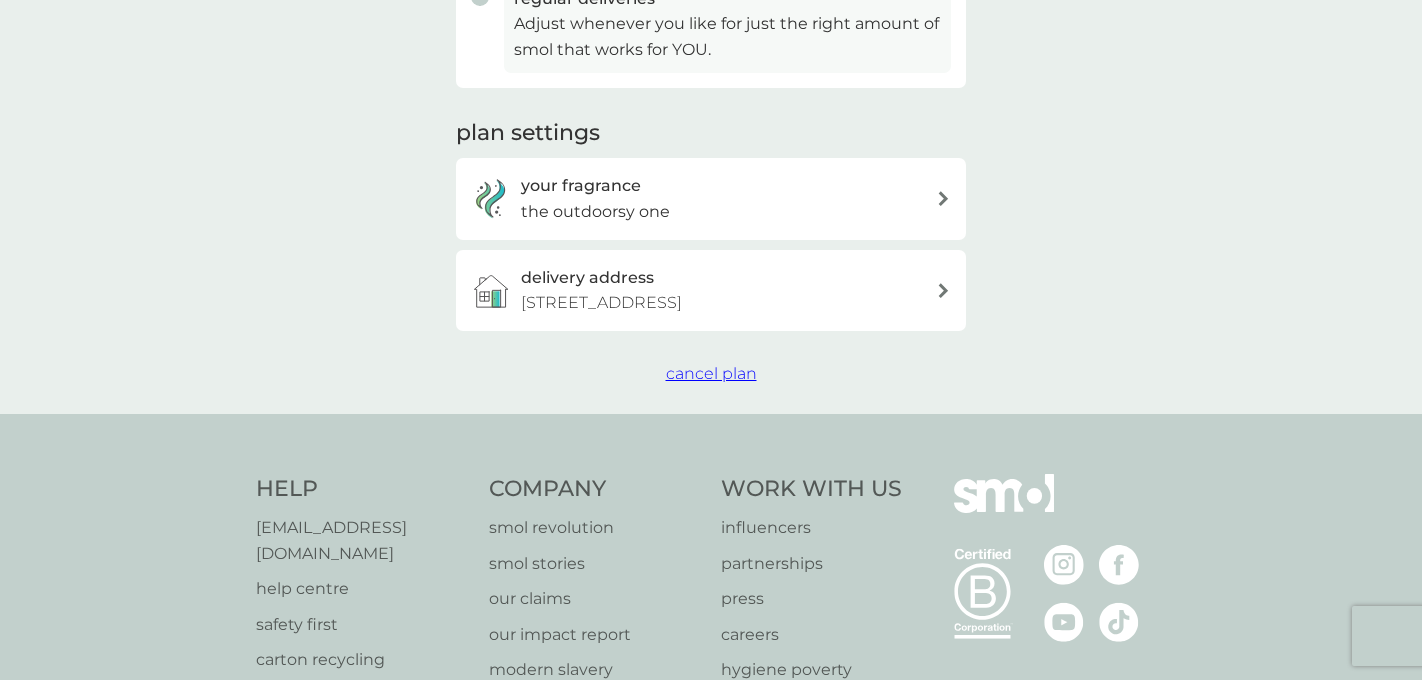 click on "cancel plan" at bounding box center (711, 373) 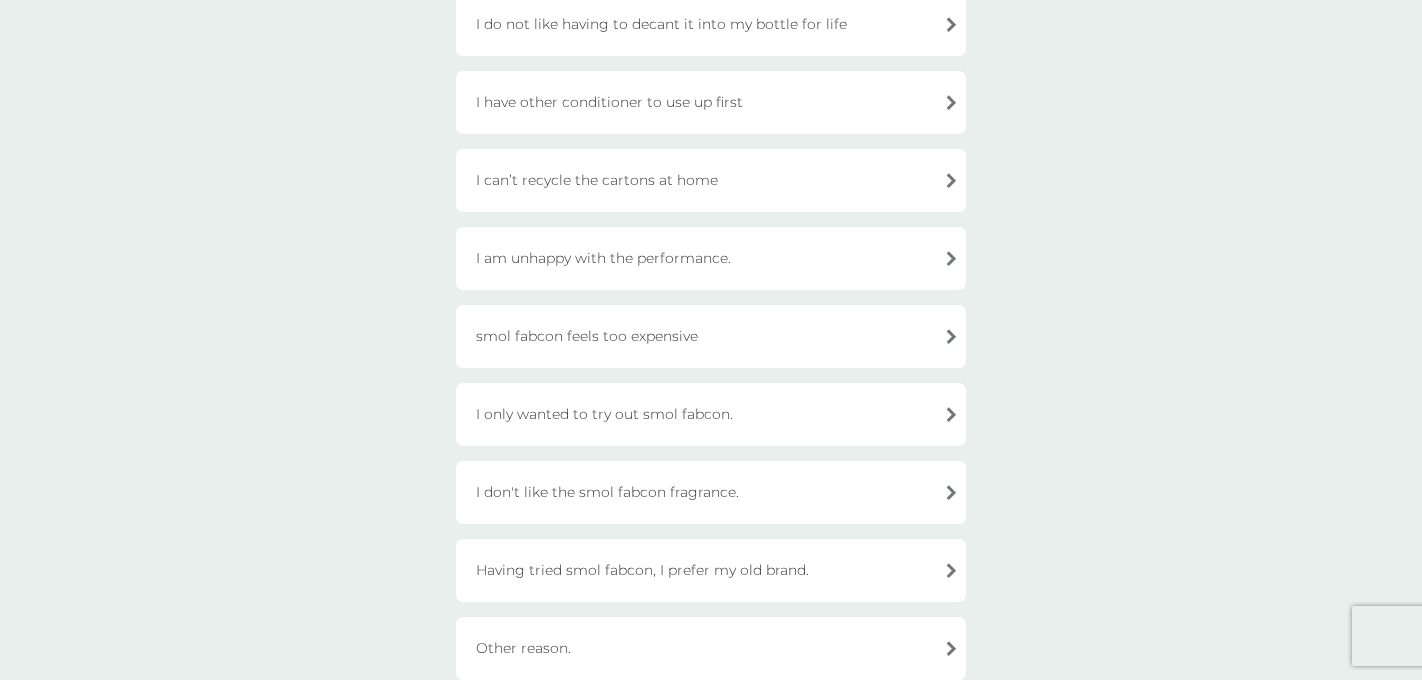 scroll, scrollTop: 440, scrollLeft: 0, axis: vertical 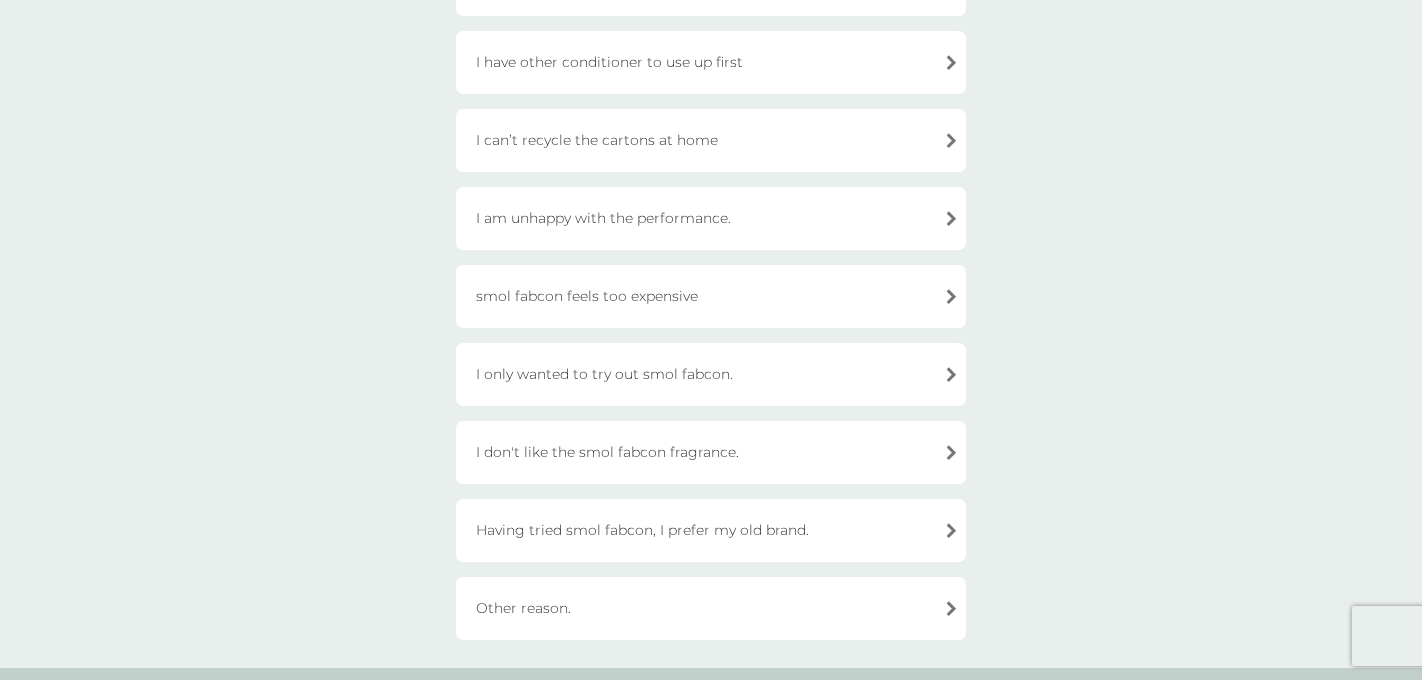 click on "I don't like the smol fabcon fragrance." at bounding box center [711, 452] 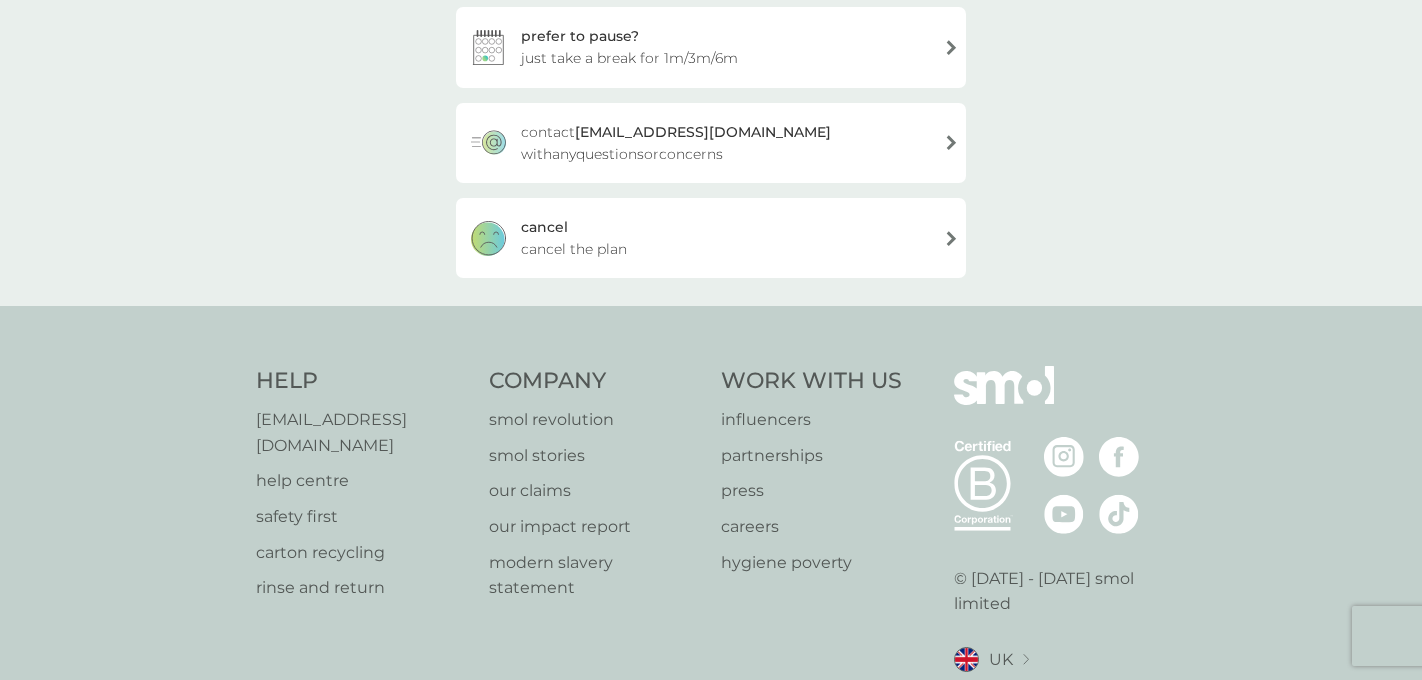 click on "[PERSON_NAME] the plan" at bounding box center [711, 238] 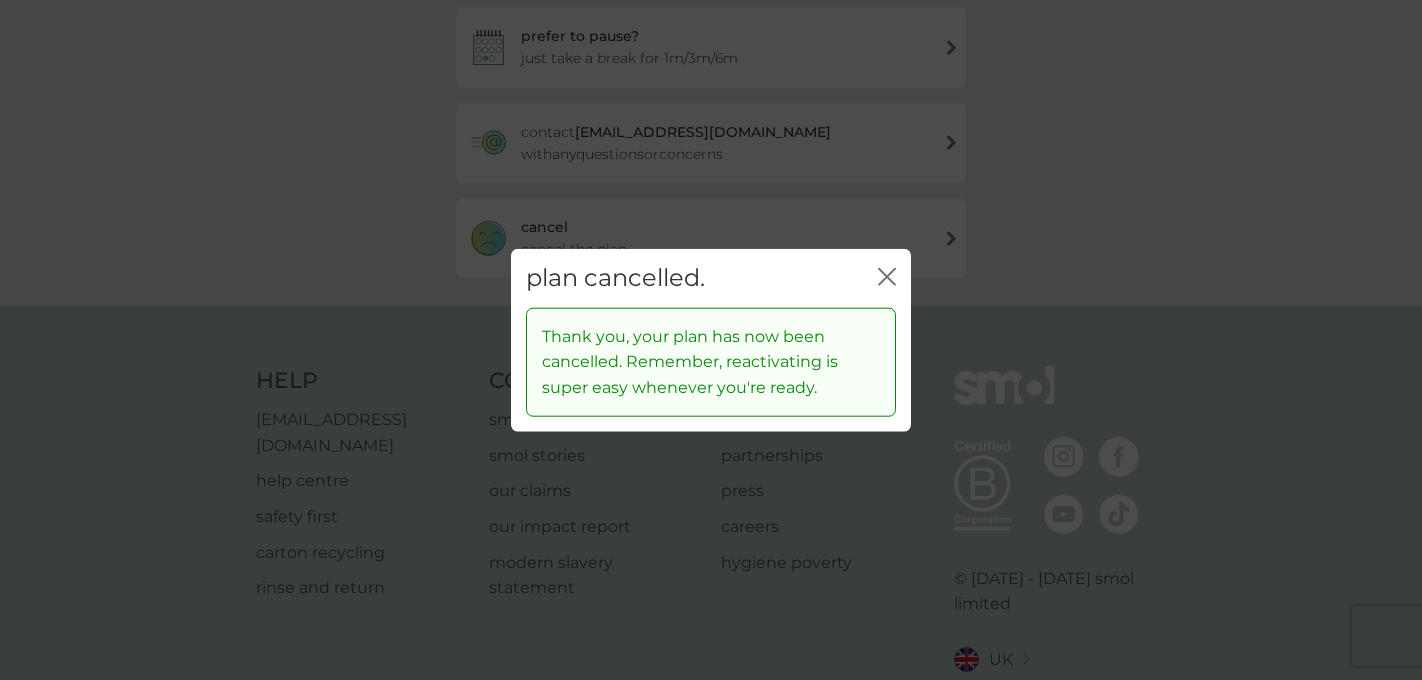 click on "close" 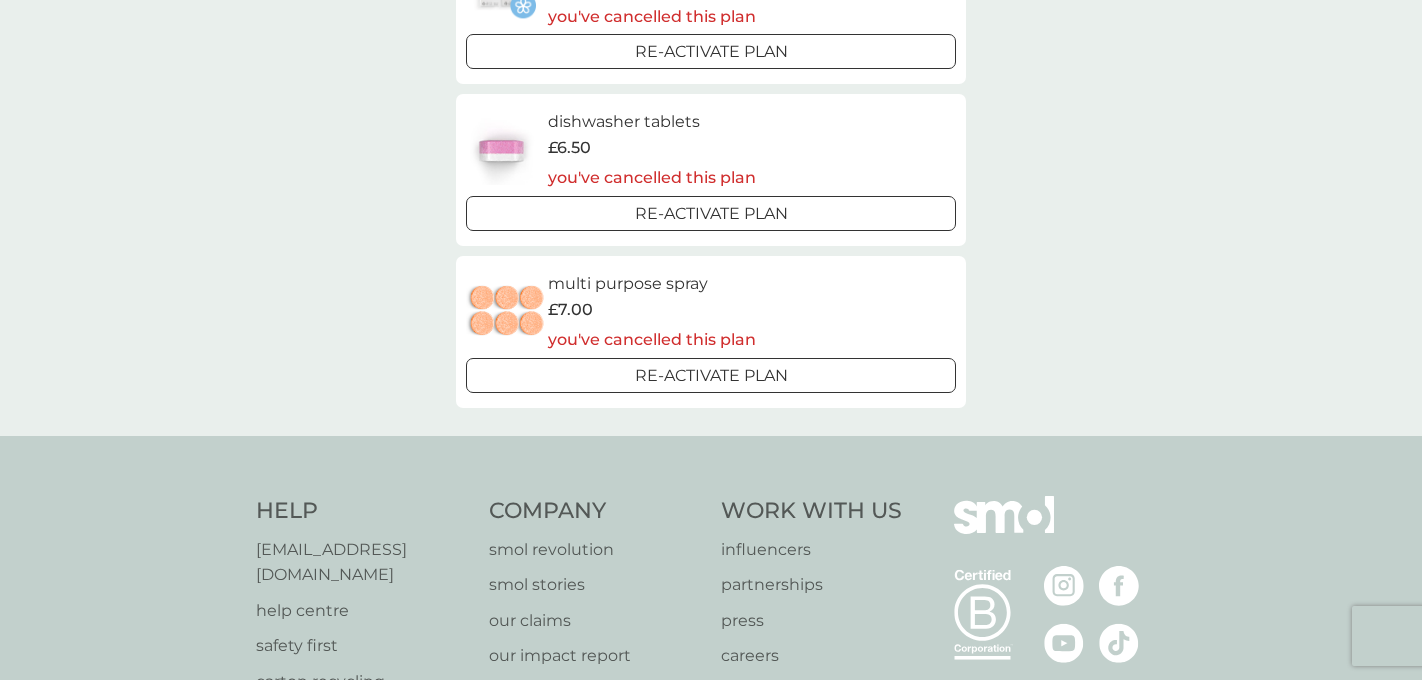 scroll, scrollTop: 0, scrollLeft: 0, axis: both 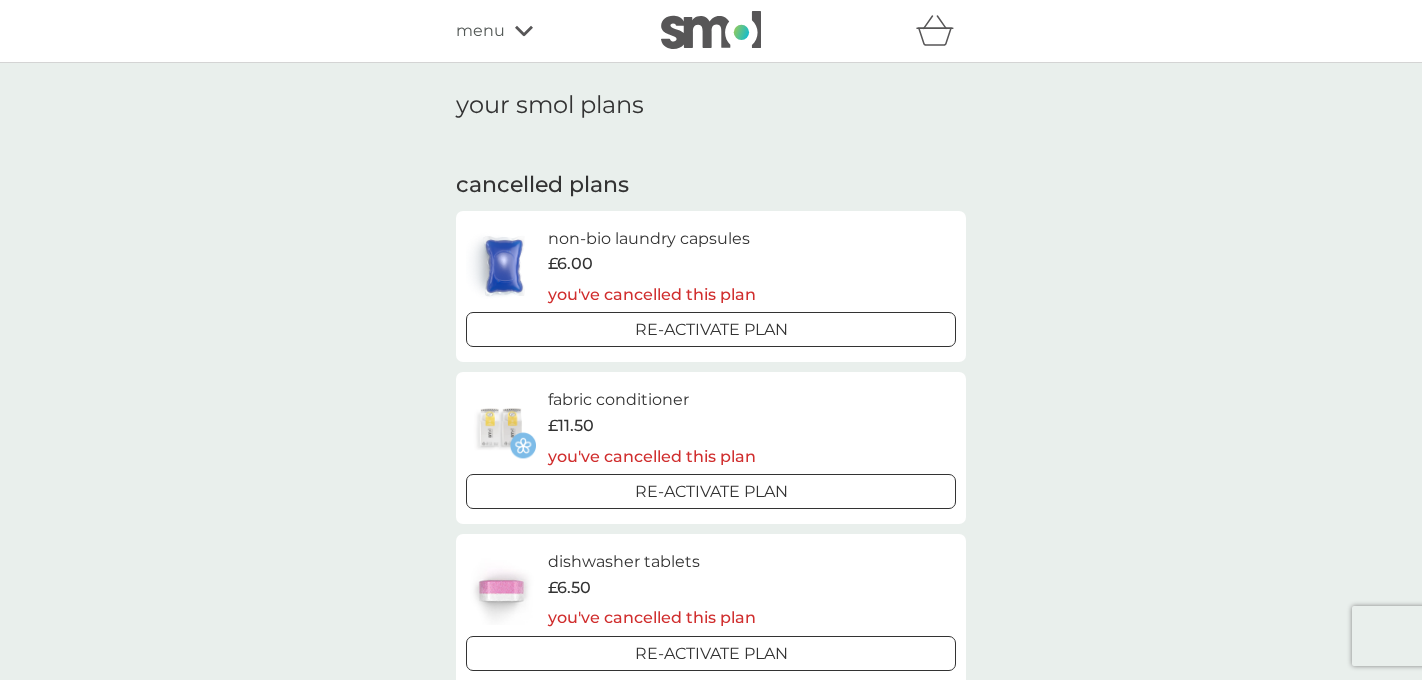 click on "your smol plans cancelled plans non-bio laundry capsules £6.00 you've cancelled this plan Re-activate Plan fabric conditioner £11.50 you've cancelled this plan Re-activate Plan dishwasher tablets £6.50 you've cancelled this plan Re-activate Plan multi purpose spray £7.00 you've cancelled this plan Re-activate Plan" at bounding box center [711, 469] 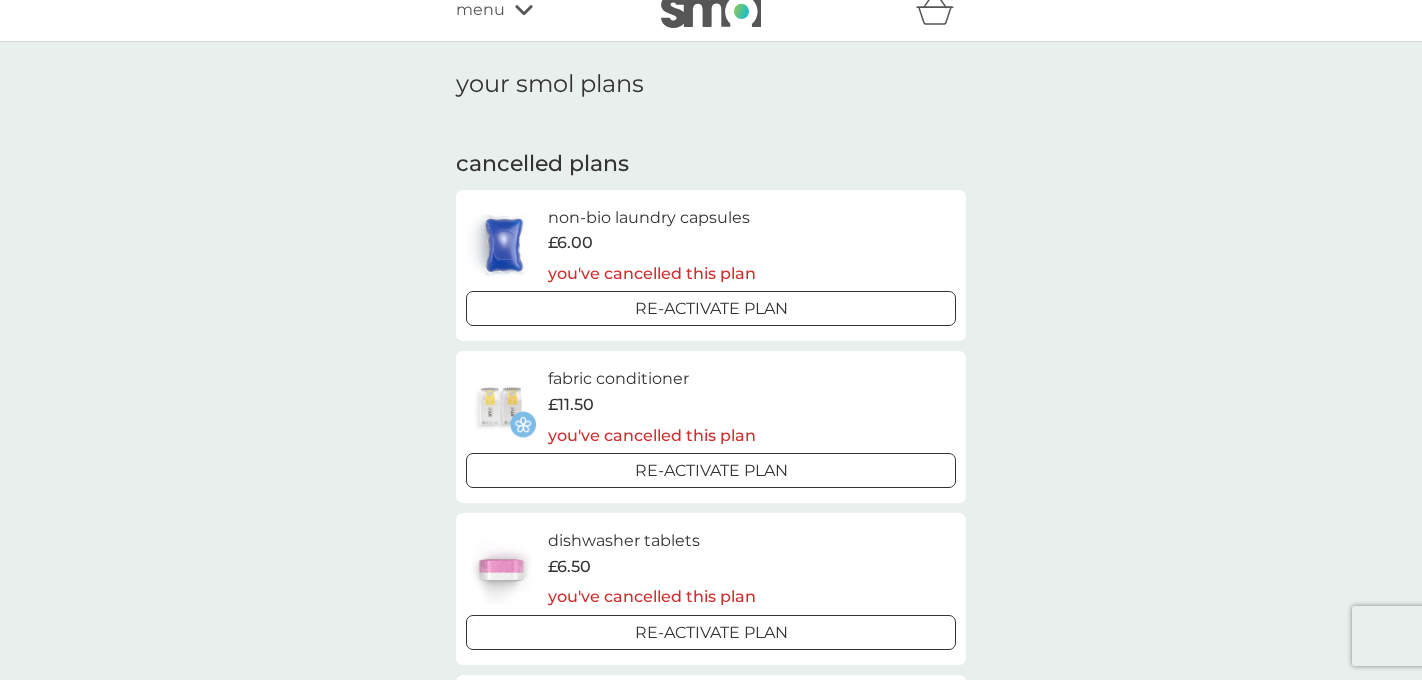 scroll, scrollTop: 0, scrollLeft: 0, axis: both 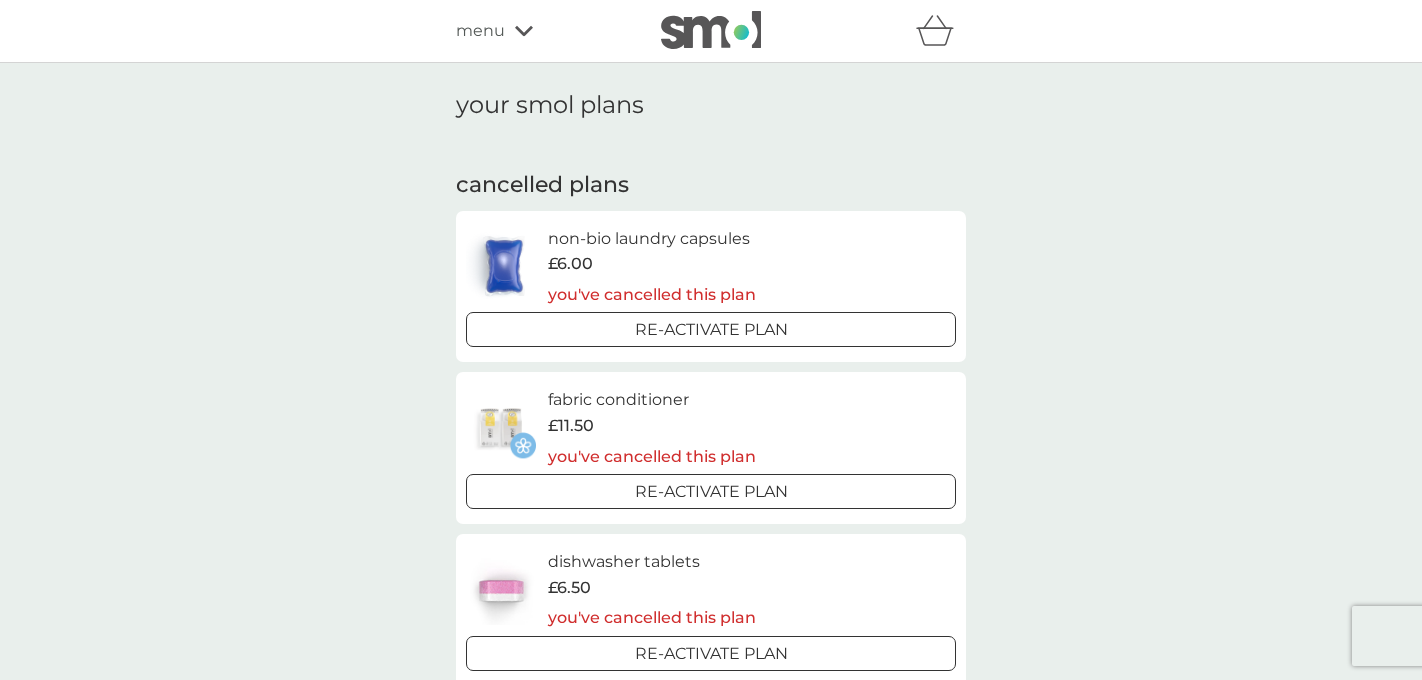 click on "menu" at bounding box center (480, 31) 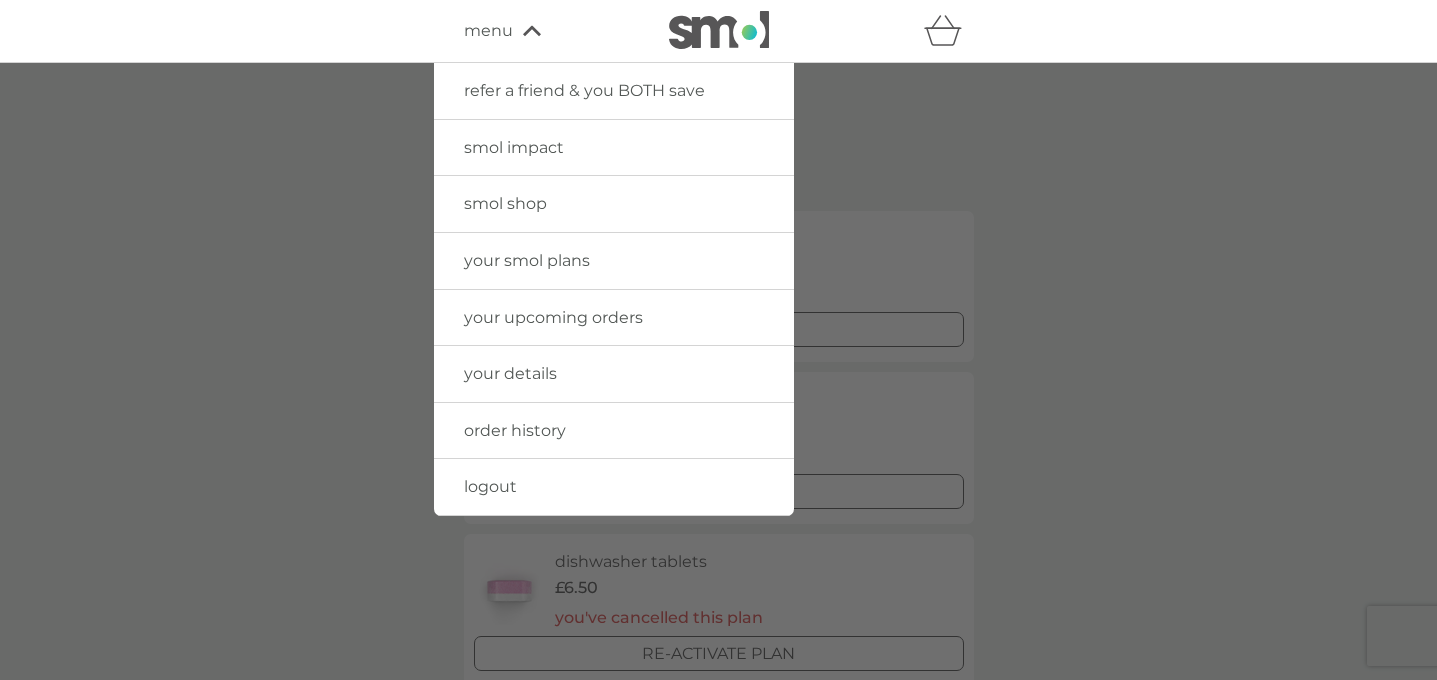 click on "smol impact" at bounding box center [514, 147] 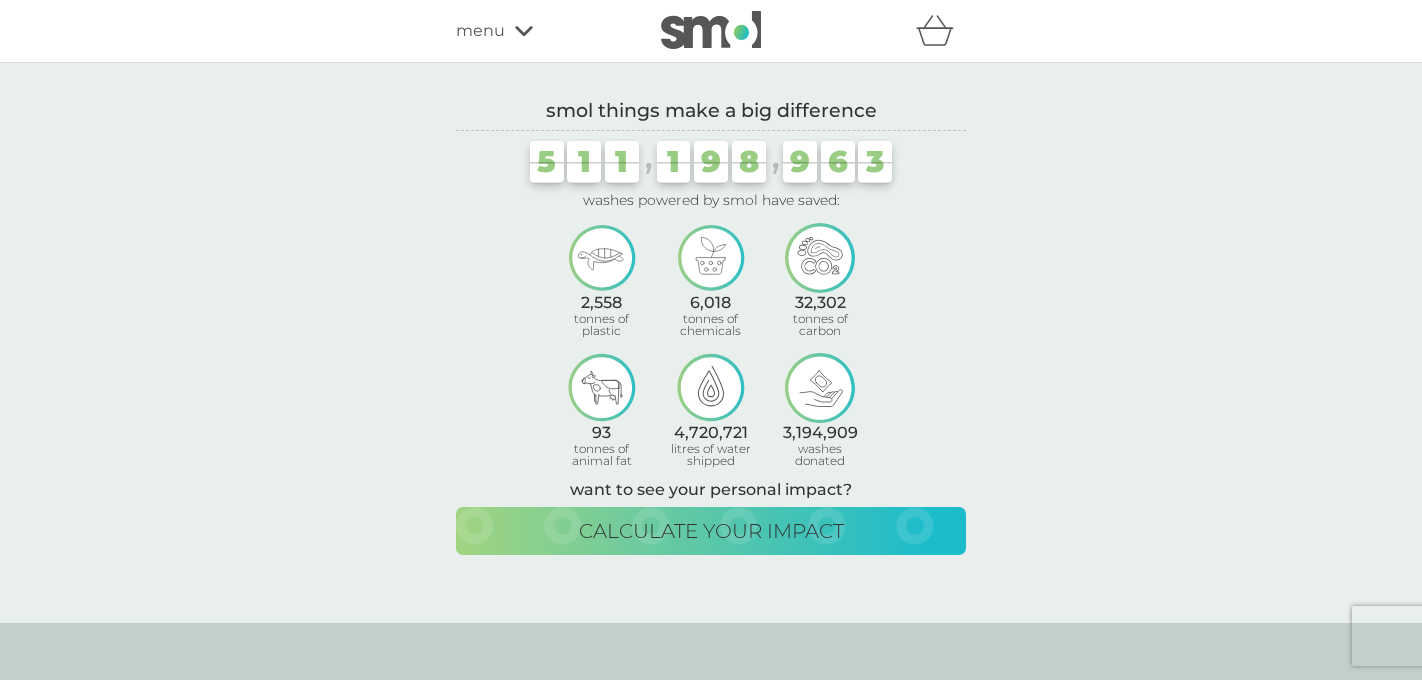 click on "menu" at bounding box center [541, 31] 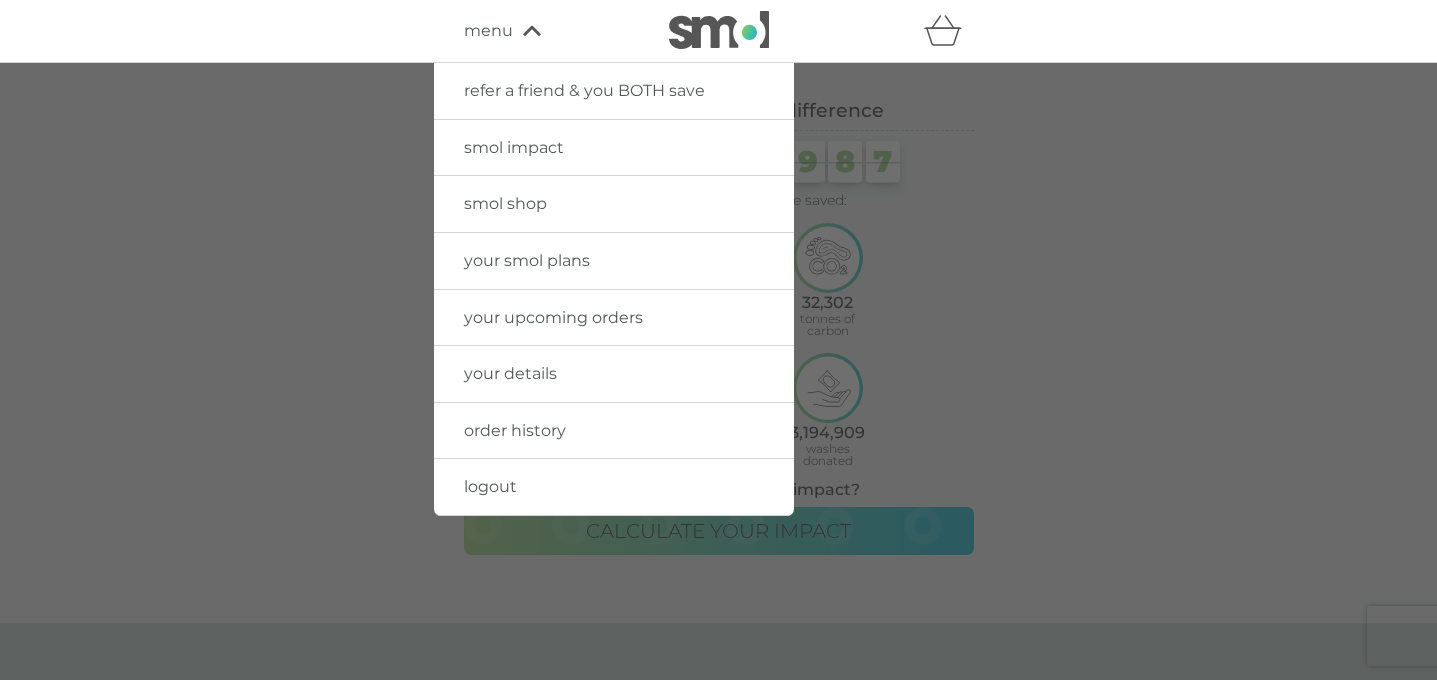 click on "smol shop" at bounding box center [505, 203] 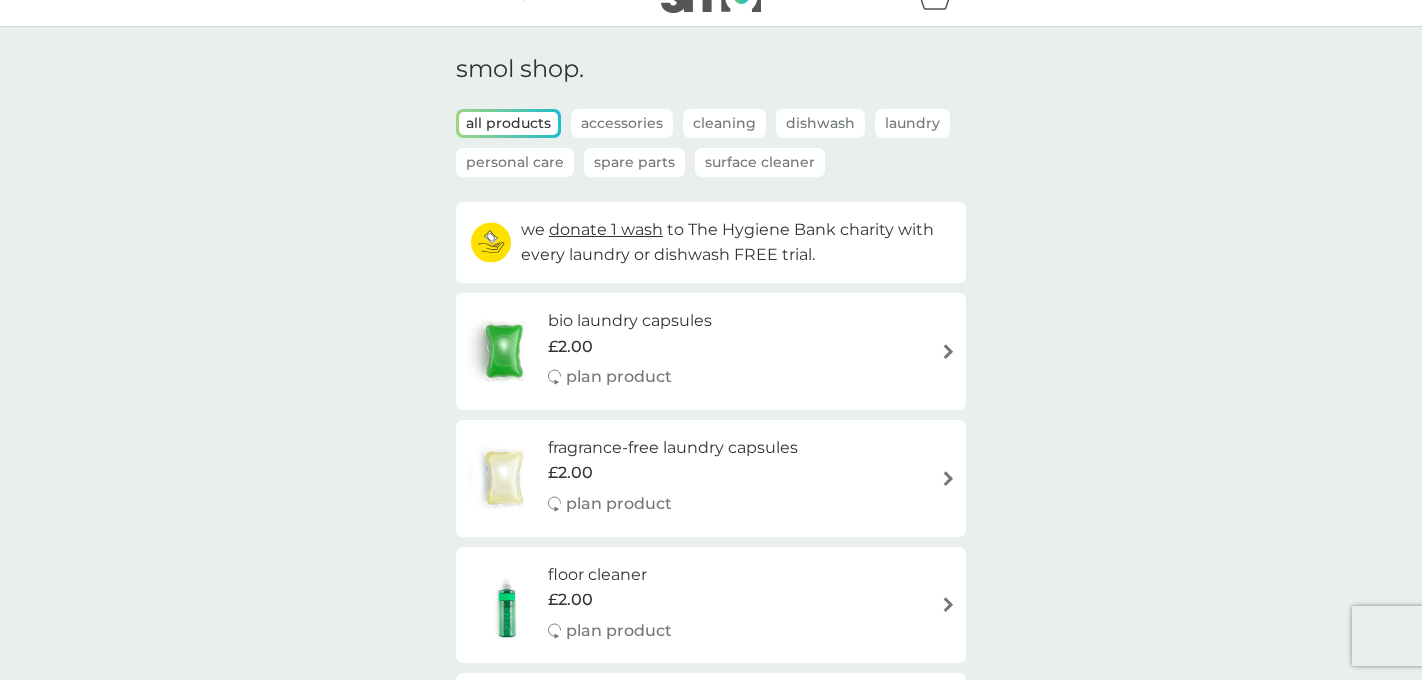 scroll, scrollTop: 40, scrollLeft: 0, axis: vertical 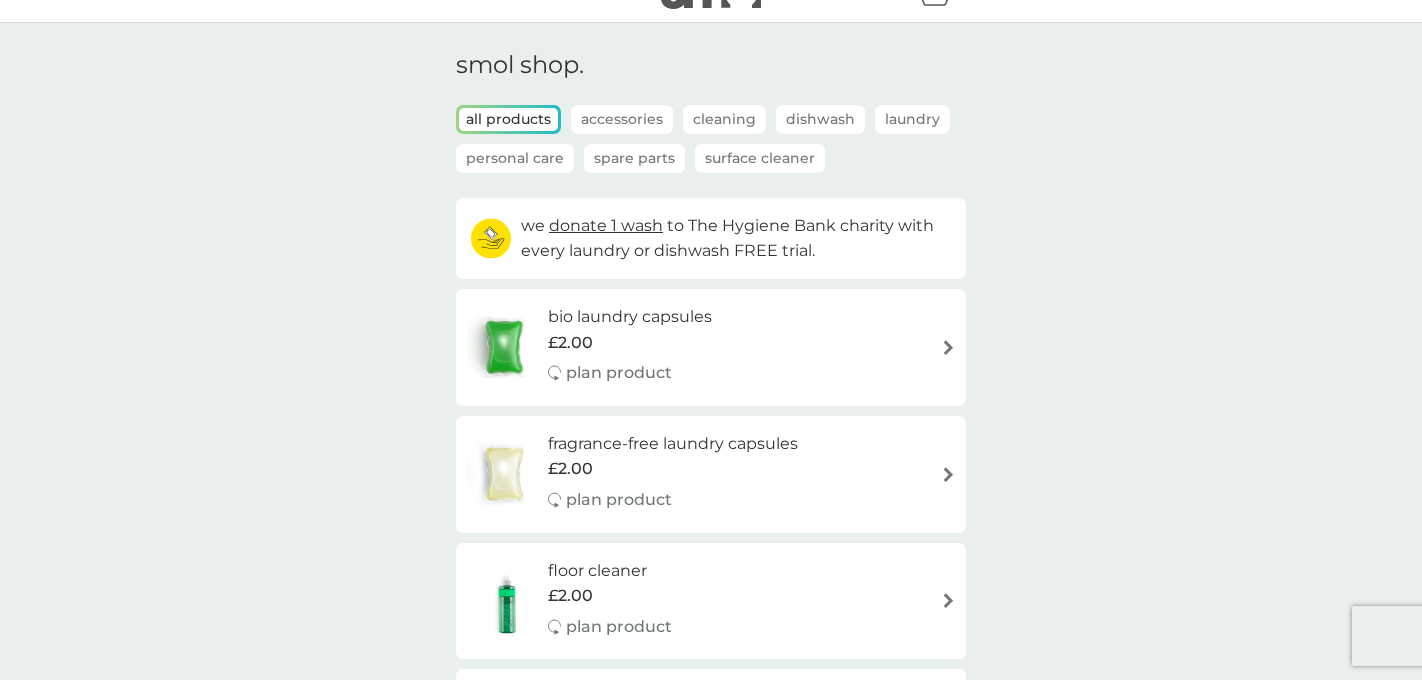 click on "Surface Cleaner" at bounding box center (760, 158) 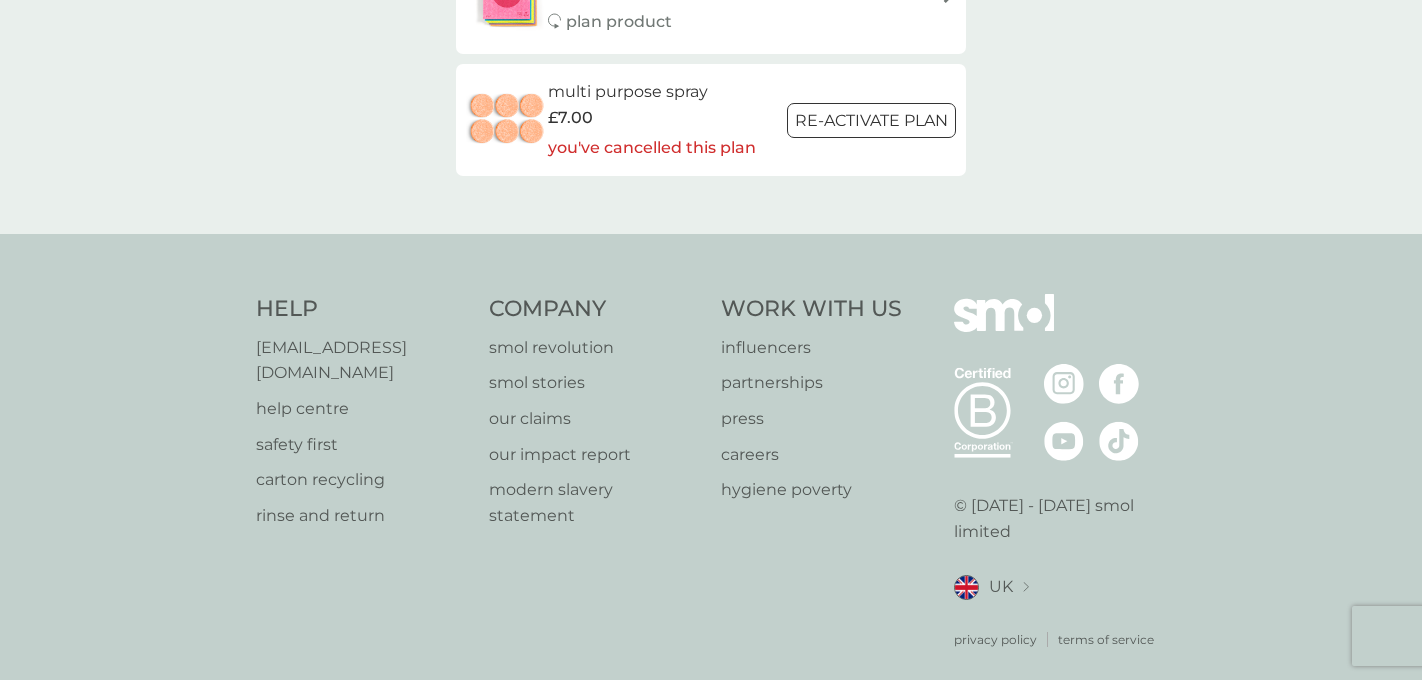 scroll, scrollTop: 557, scrollLeft: 0, axis: vertical 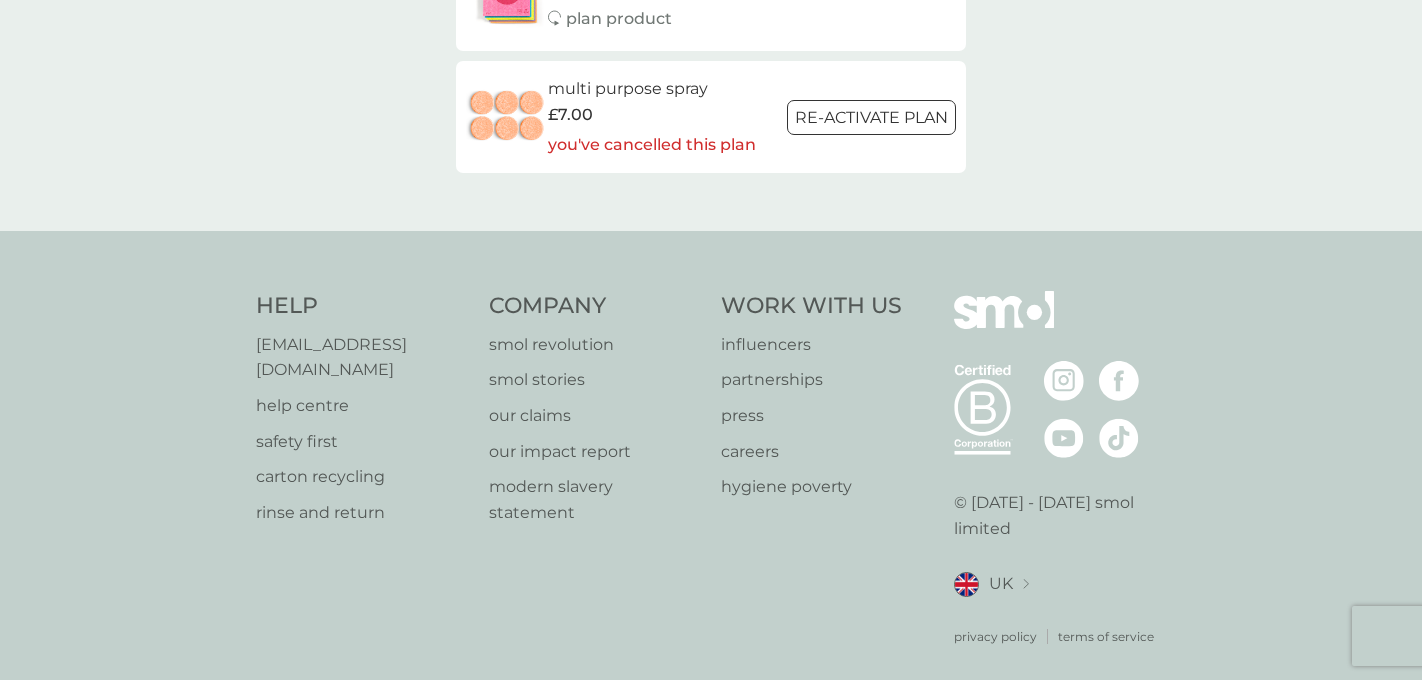 click on "rinse and return" at bounding box center [362, 513] 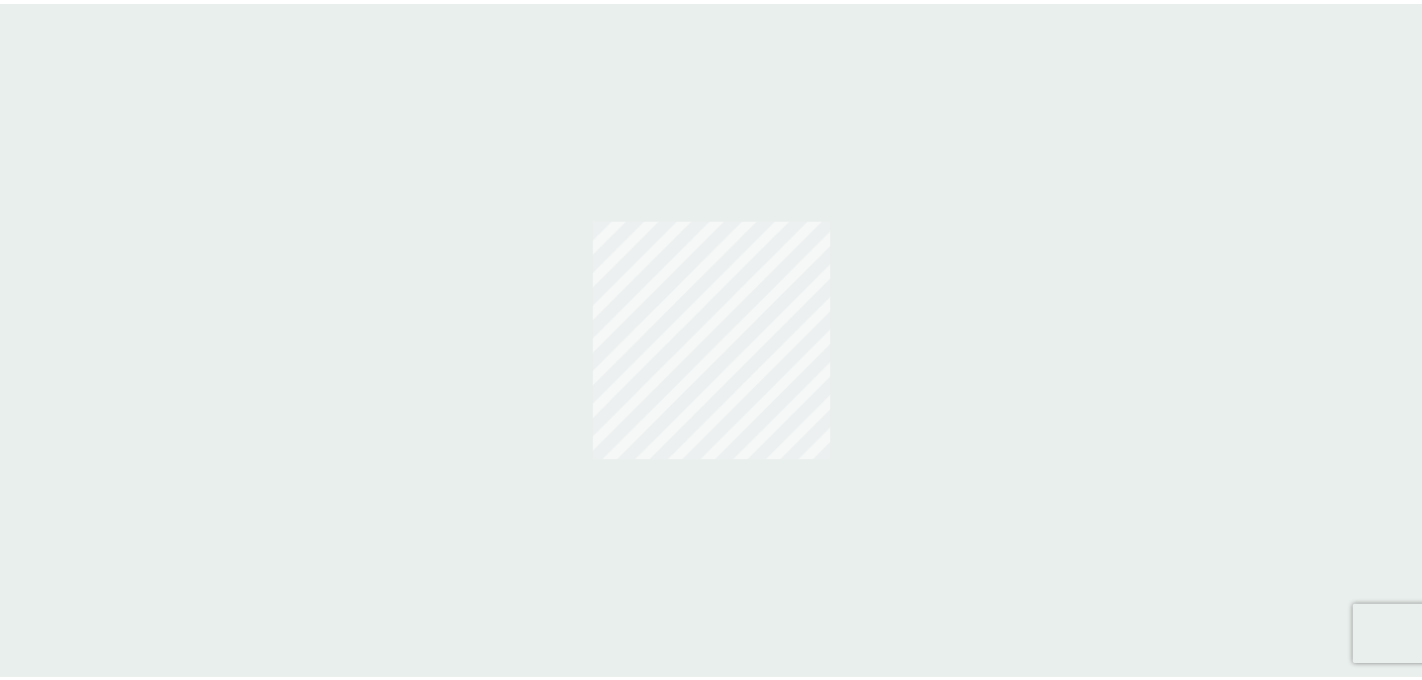 scroll, scrollTop: 0, scrollLeft: 0, axis: both 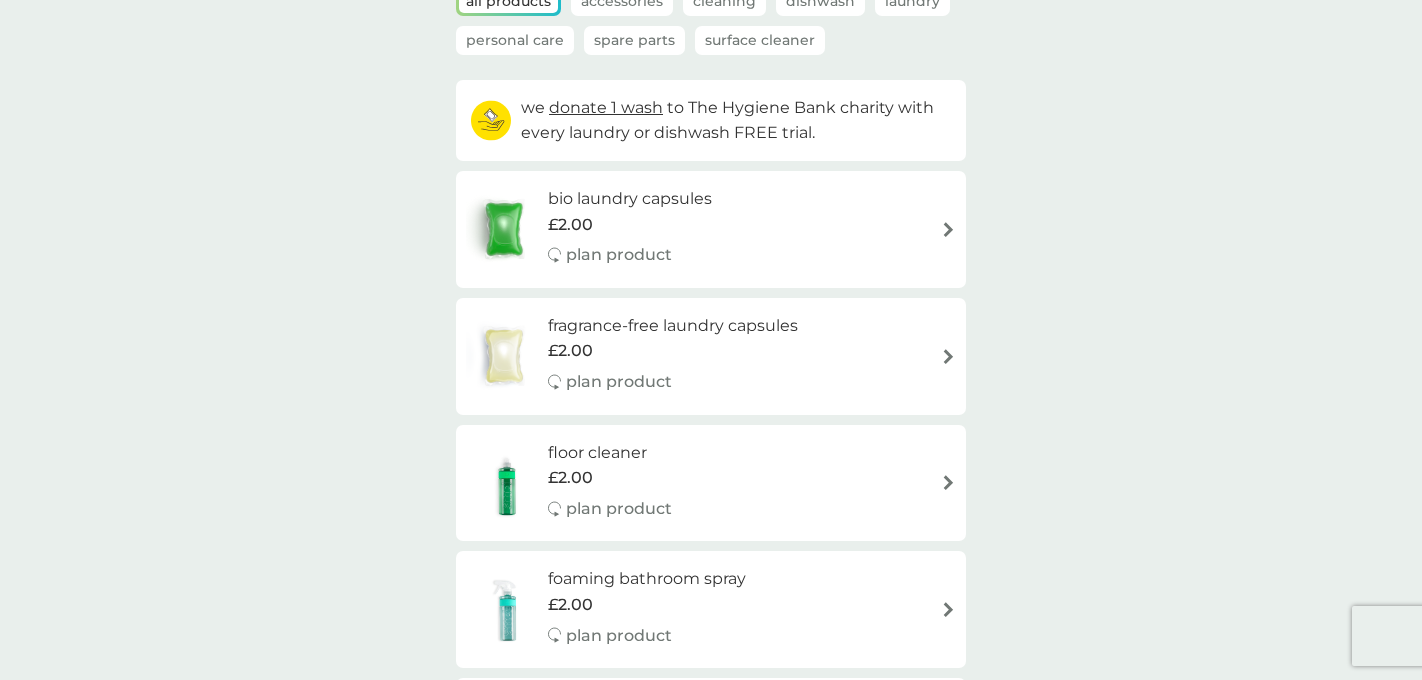 click on "smol shop. all products Accessories Cleaning Dishwash Laundry Personal Care Spare Parts Surface Cleaner we   donate 1 wash   to The Hygiene Bank charity with every laundry or dishwash FREE trial. bio laundry capsules £2.00 plan product fragrance-free laundry capsules £2.00 plan product floor cleaner £2.00 plan product foaming bathroom spray £2.00 plan product dishbrush £10.00 plan product donate a wash £0.30 plan add on dishwasher storage caddy £8.50 bio laundry liquid £6.25 £3.00 plan product hand soap £8.50 plan product body bars £8.50 plan product toothbrushes £7.50 plan product washing up liquid £2.00 plan product stain gel £6.25 £3.00 plan product cloths £10.50 plan product sponges £6.25 plan product foaming handwash £3.00 plan product non-bio laundry storage caddy £8.50 non-bio laundry liquid £6.25 £3.00 plan product shampoo bars £8.50 plan product toothpaste £12.50 plan product rubber gloves £5.25 soap magnets £12.50 fabric conditioner £11.50 you've cancelled this plan £6.00" at bounding box center [711, 1666] 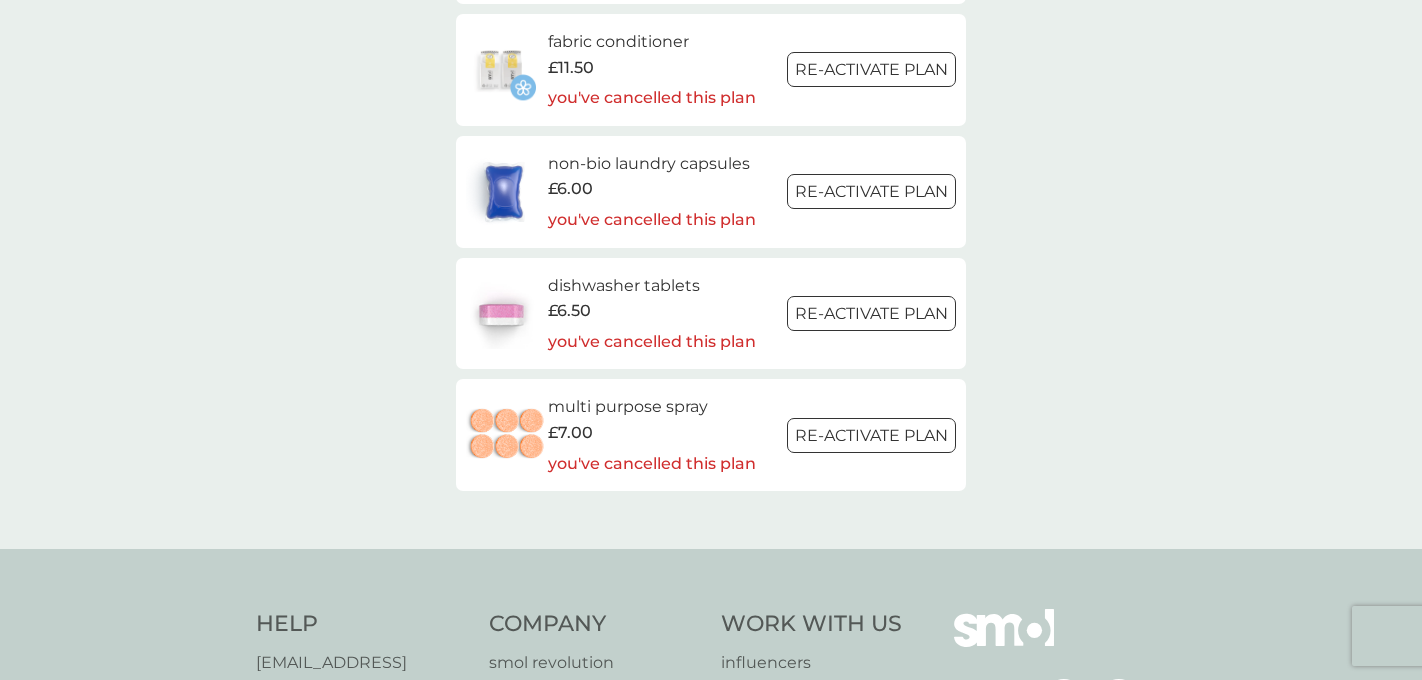 scroll, scrollTop: 3038, scrollLeft: 0, axis: vertical 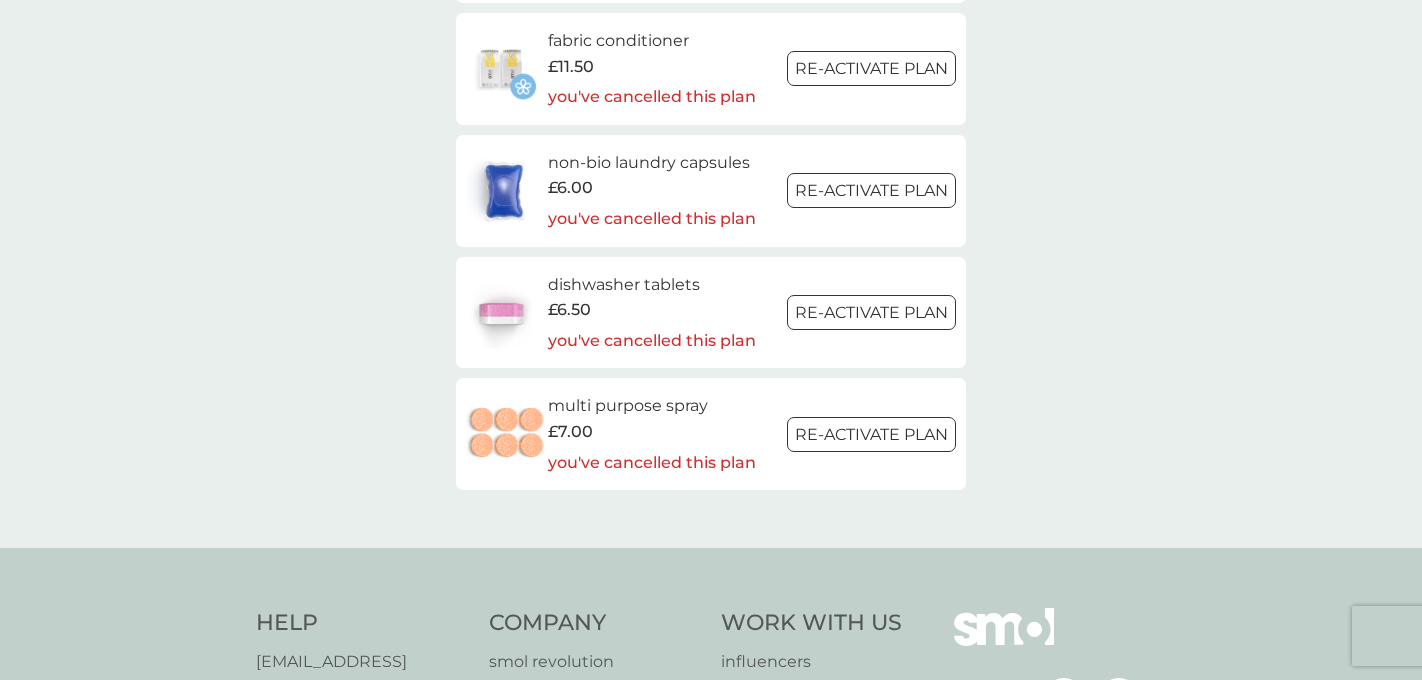 click on "multi purpose spray" at bounding box center [652, 406] 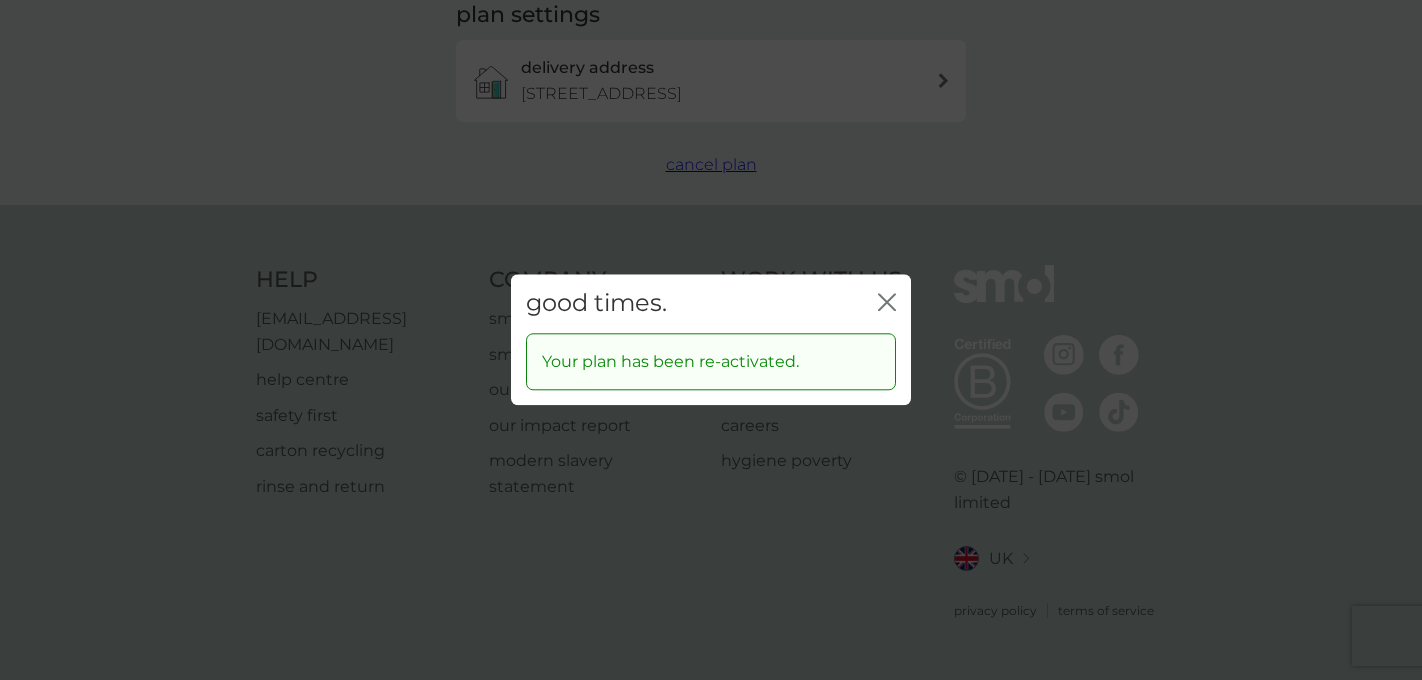 scroll, scrollTop: 0, scrollLeft: 0, axis: both 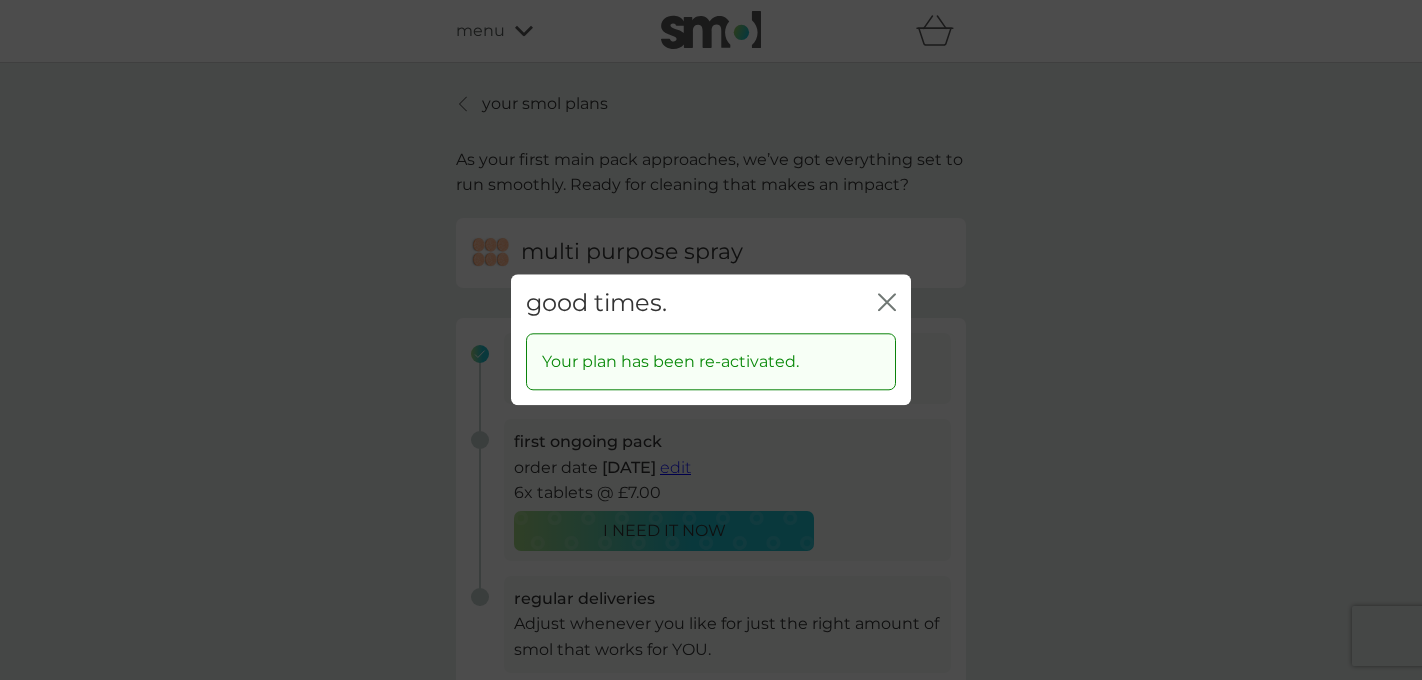 click on "close" 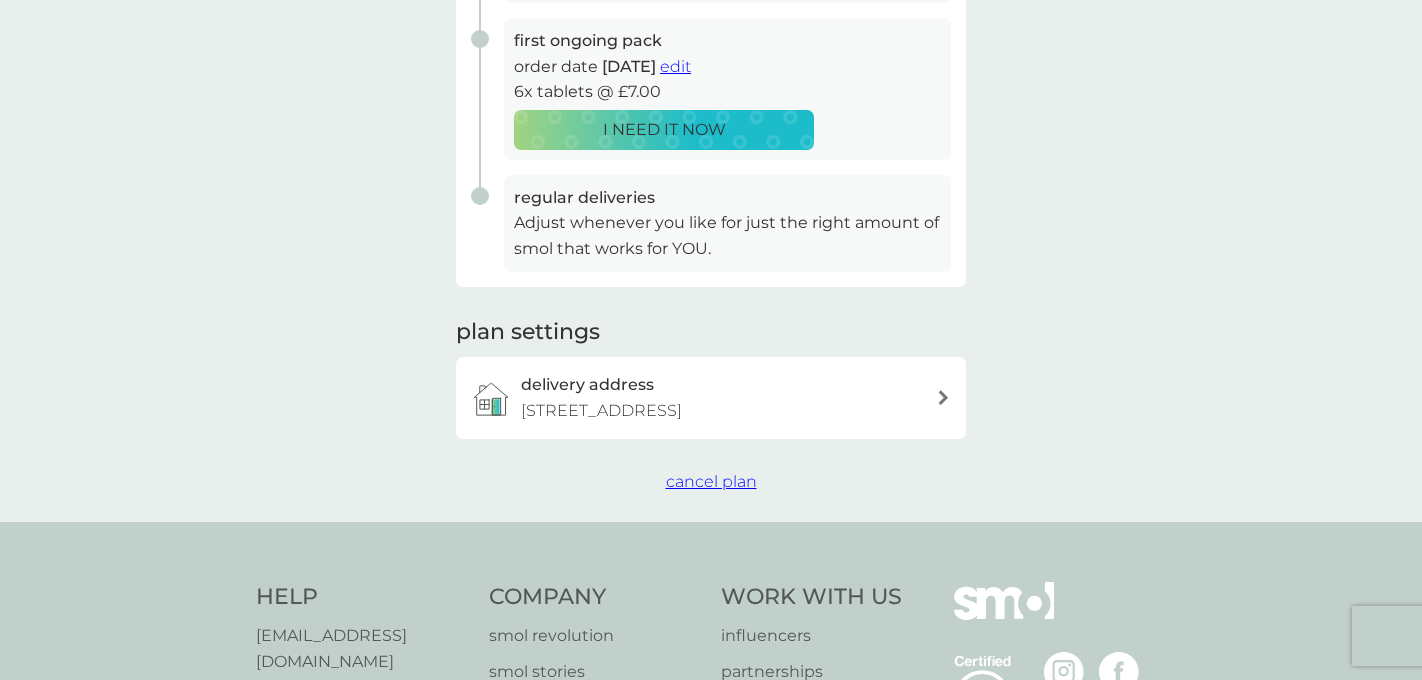 scroll, scrollTop: 480, scrollLeft: 0, axis: vertical 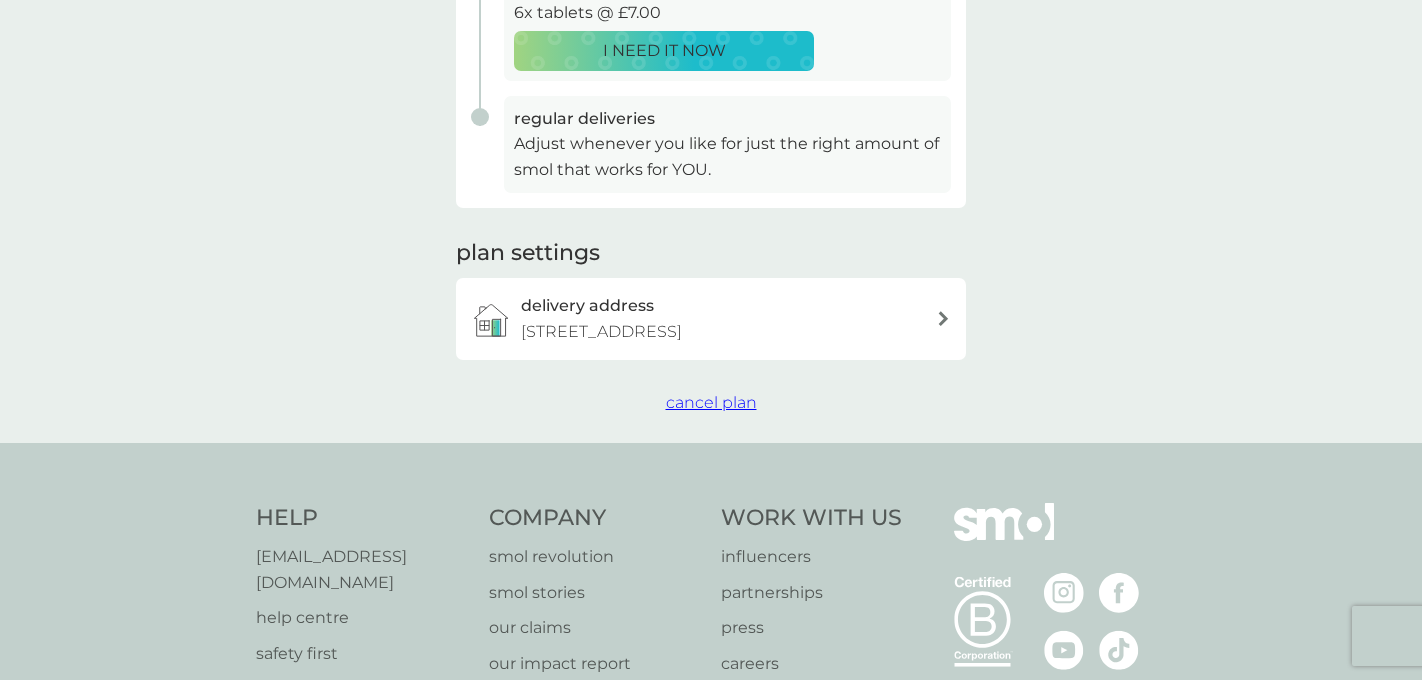 click on "cancel plan" at bounding box center (711, 402) 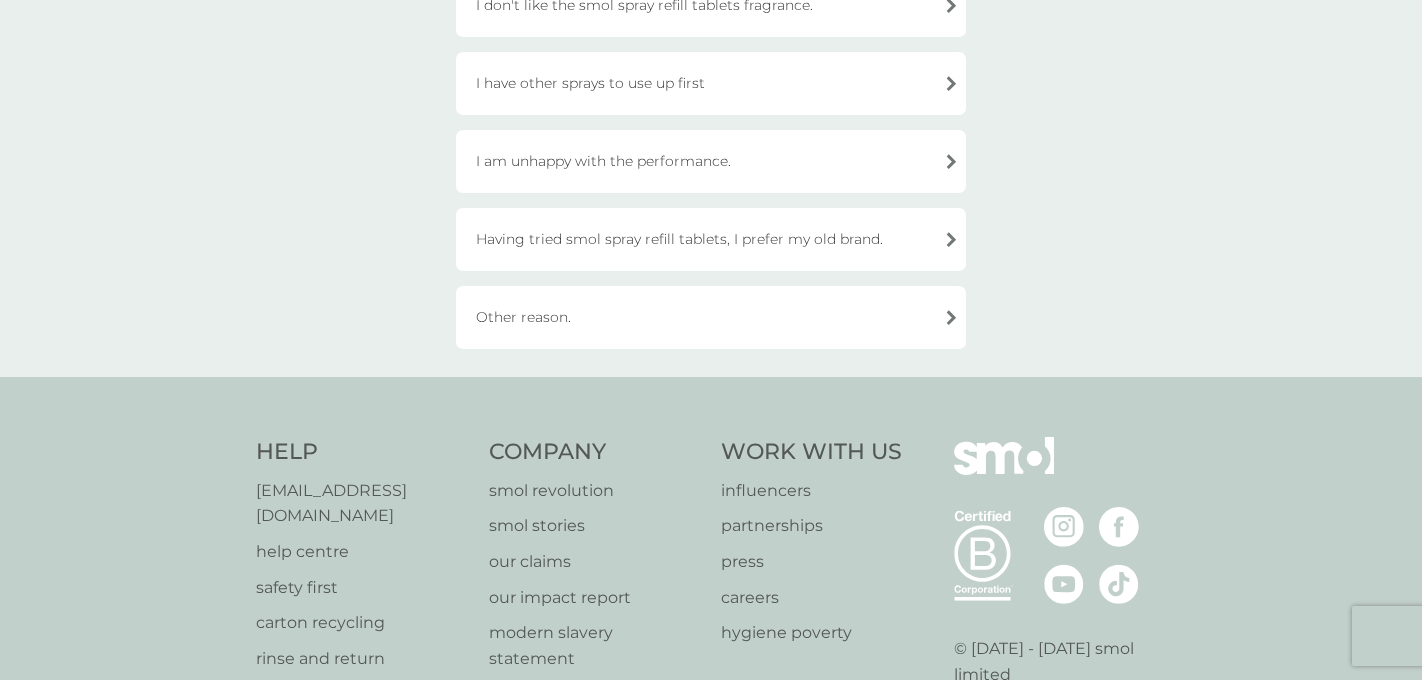 scroll, scrollTop: 440, scrollLeft: 0, axis: vertical 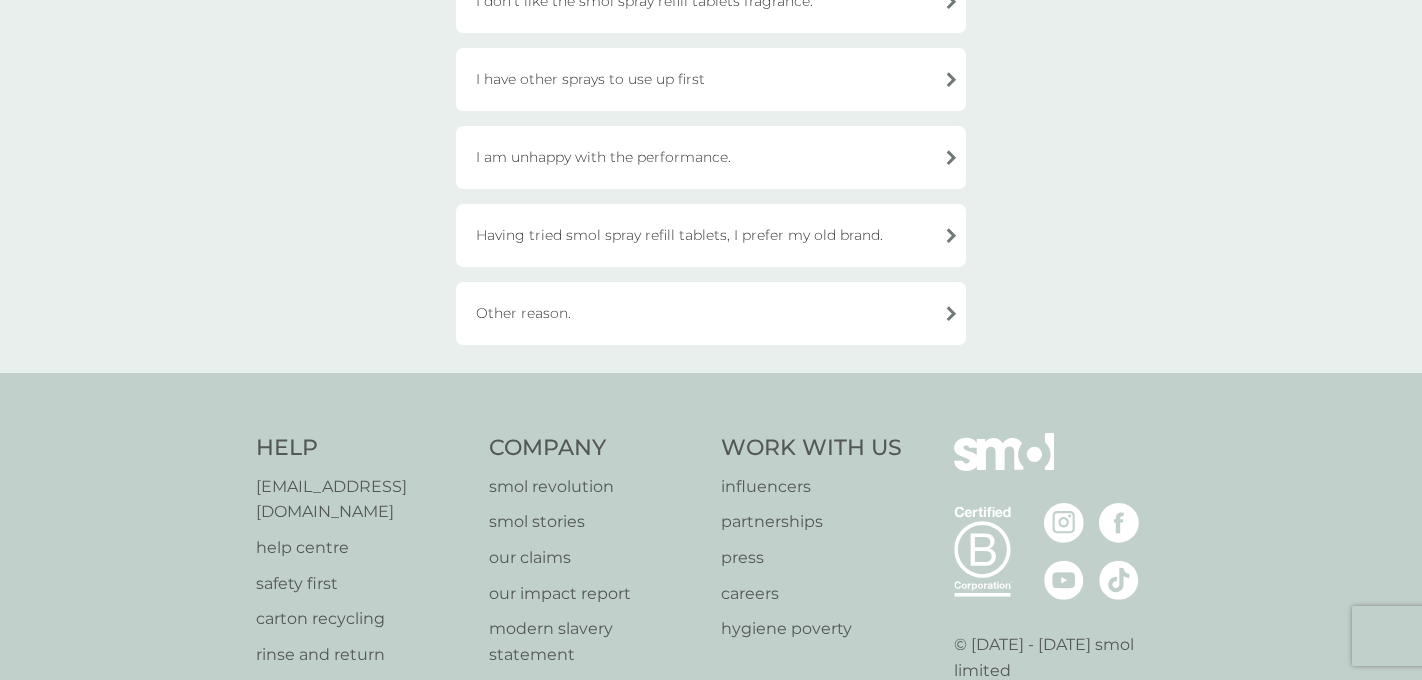click on "Having tried smol spray refill tablets, I prefer my old brand." at bounding box center [711, 235] 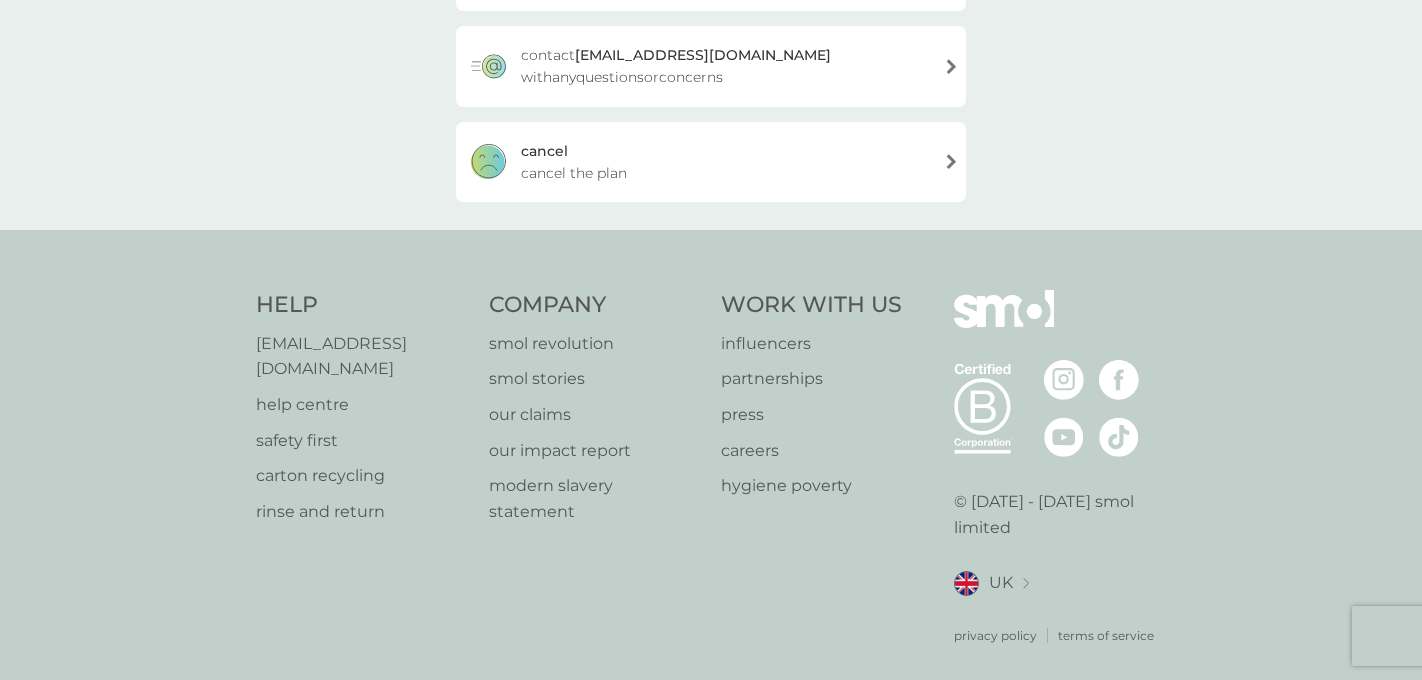click on "[PERSON_NAME] the plan" at bounding box center (711, 162) 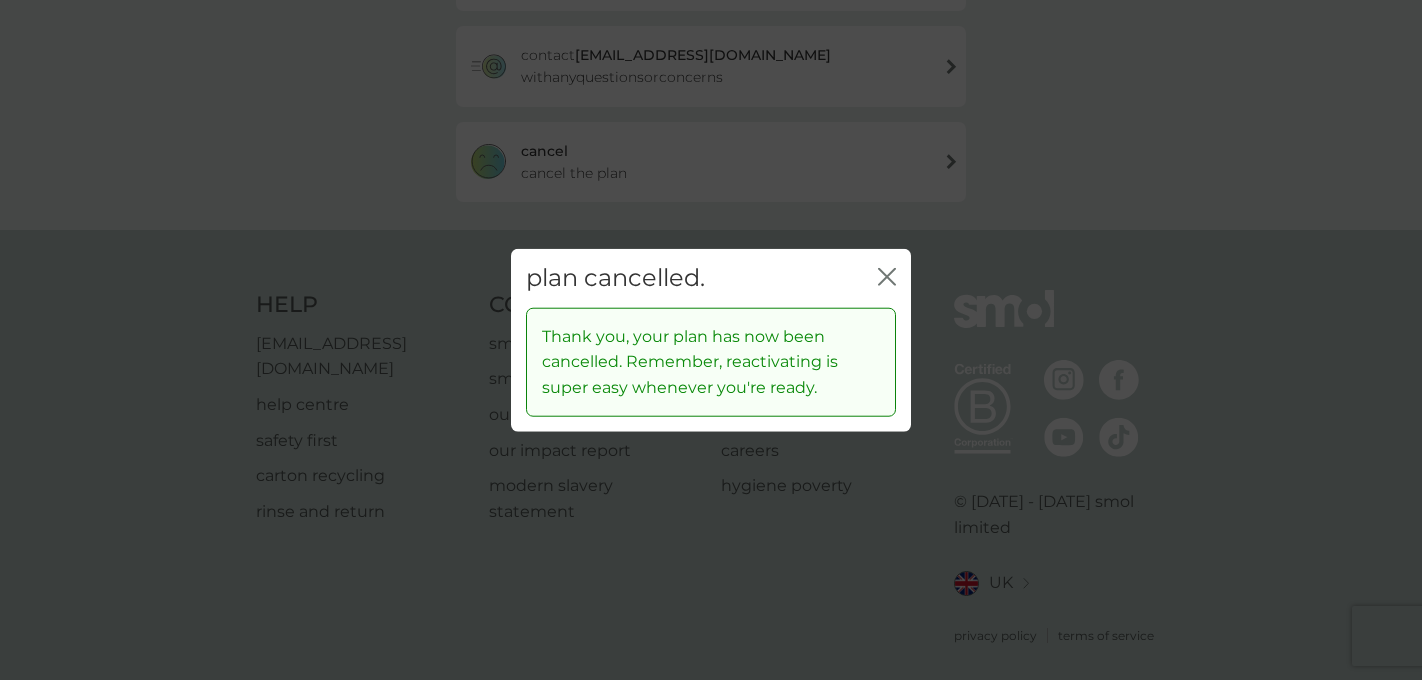 click 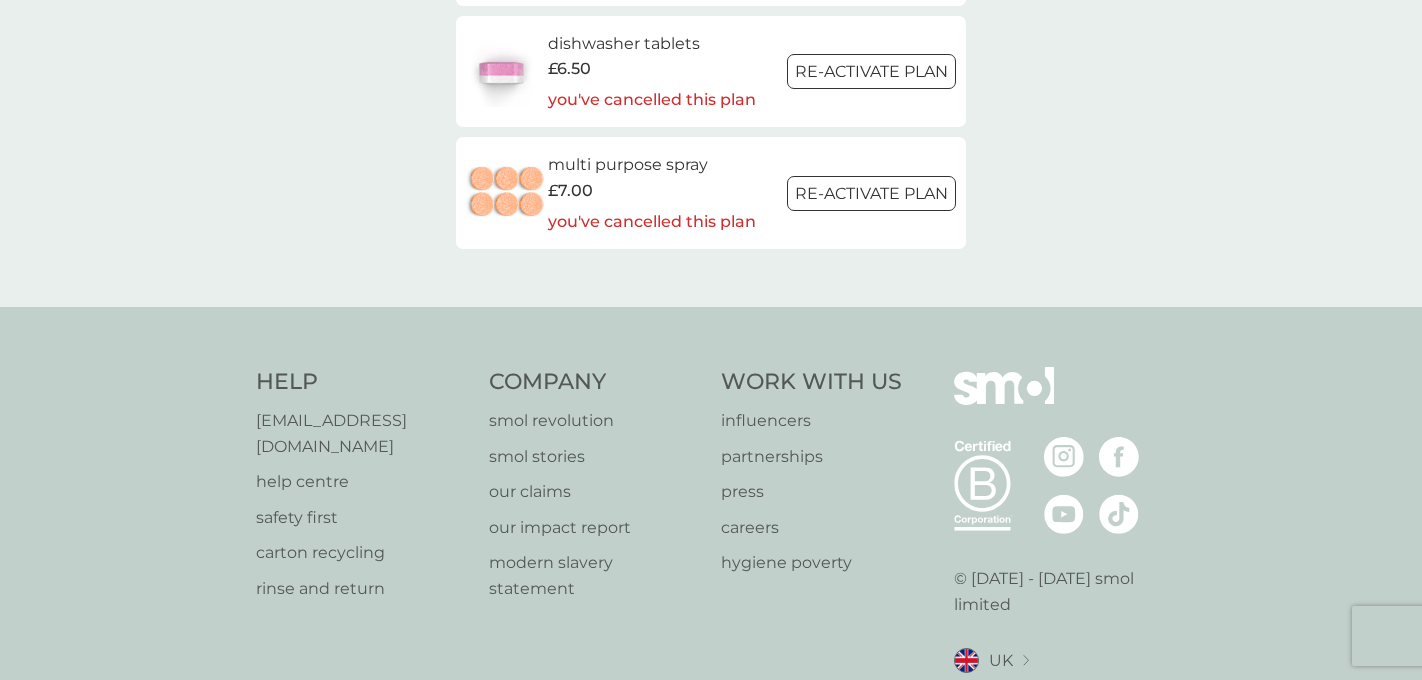 scroll, scrollTop: 3356, scrollLeft: 0, axis: vertical 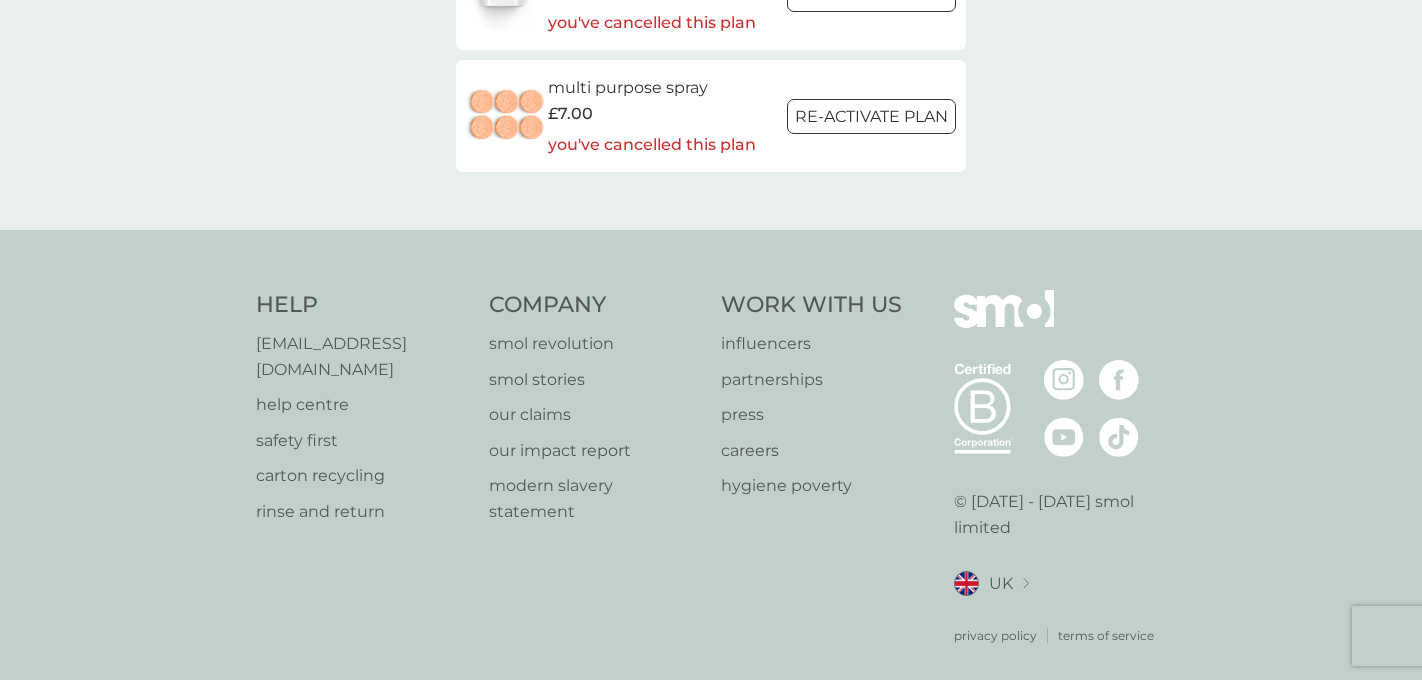 click on "help centre" at bounding box center (362, 405) 